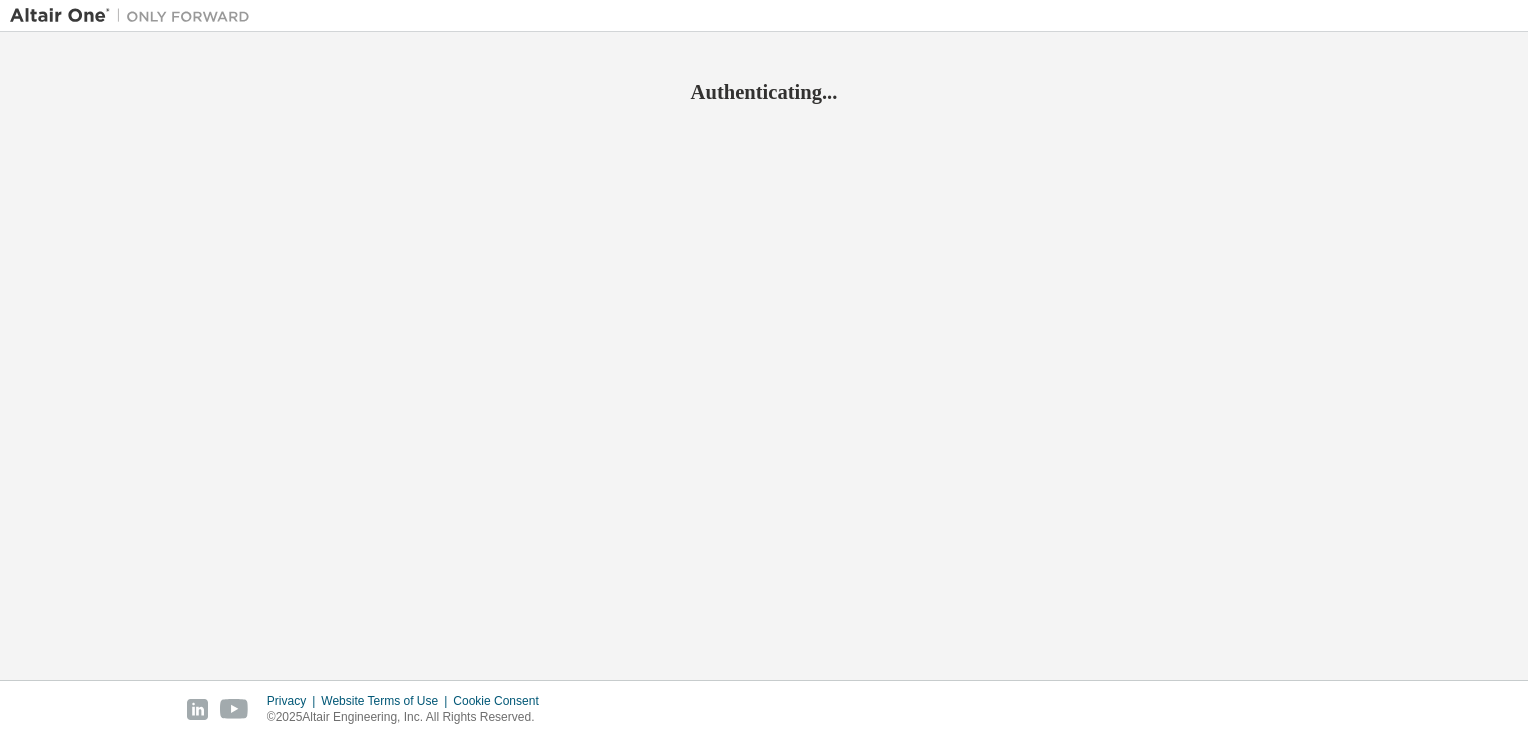 scroll, scrollTop: 0, scrollLeft: 0, axis: both 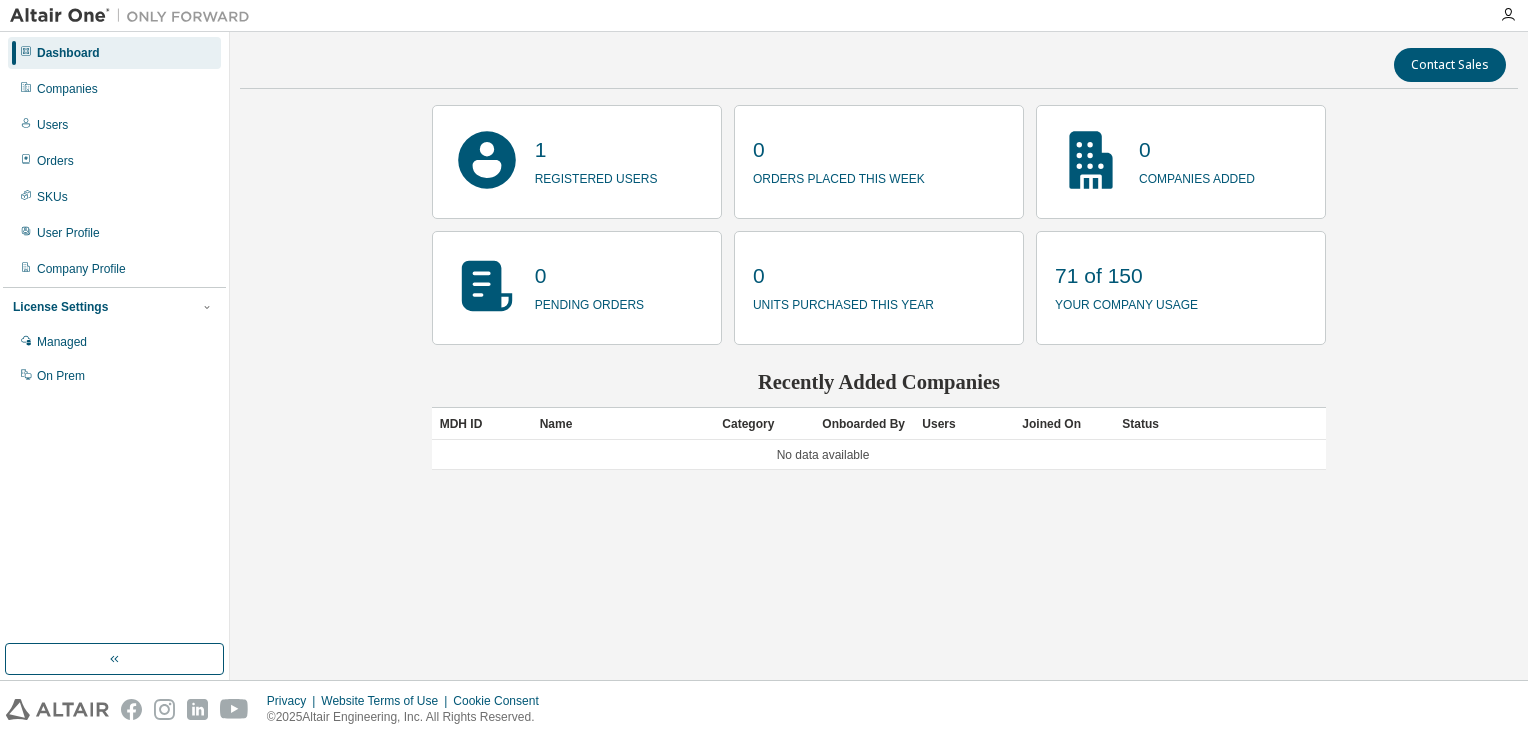 click on "Dashboard" at bounding box center [114, 53] 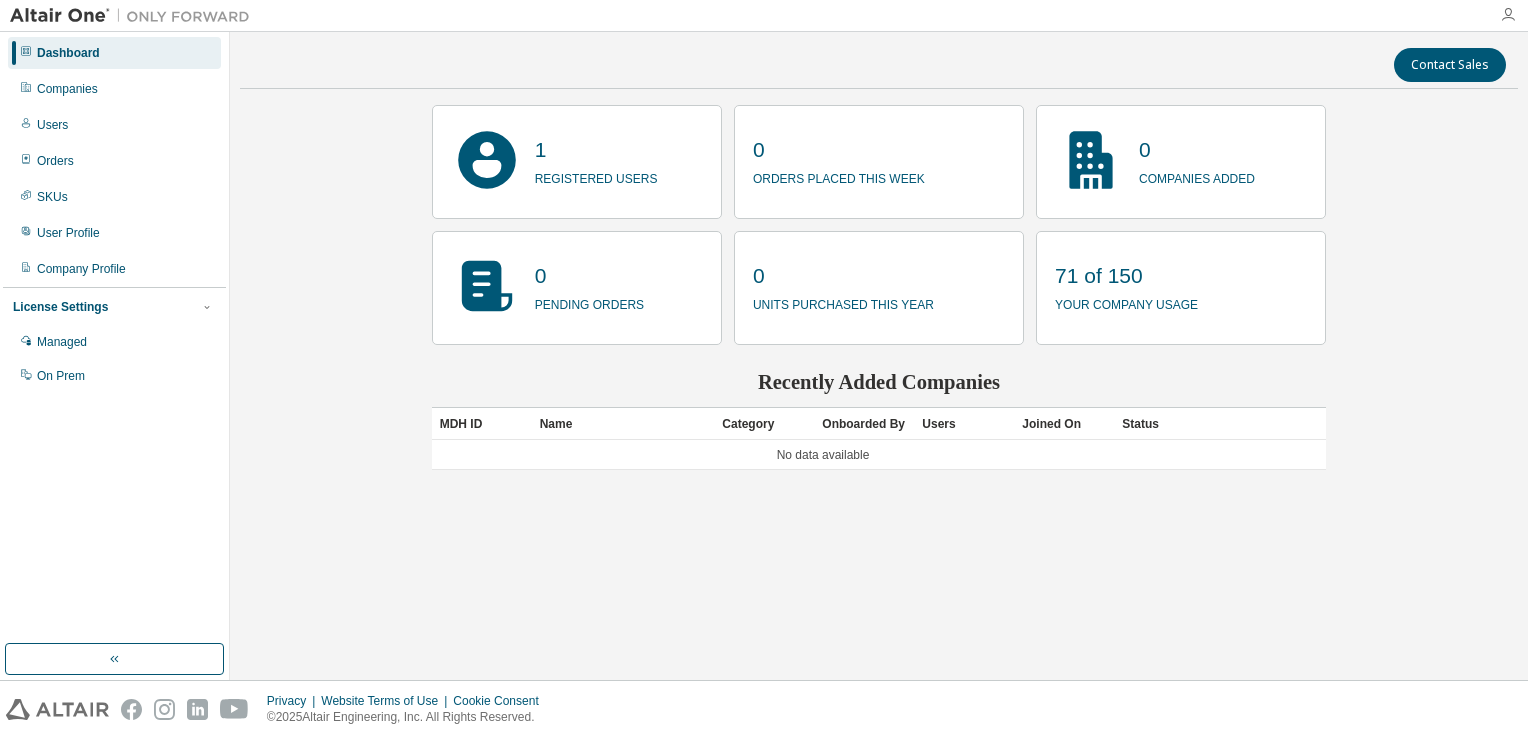 click at bounding box center (1508, 15) 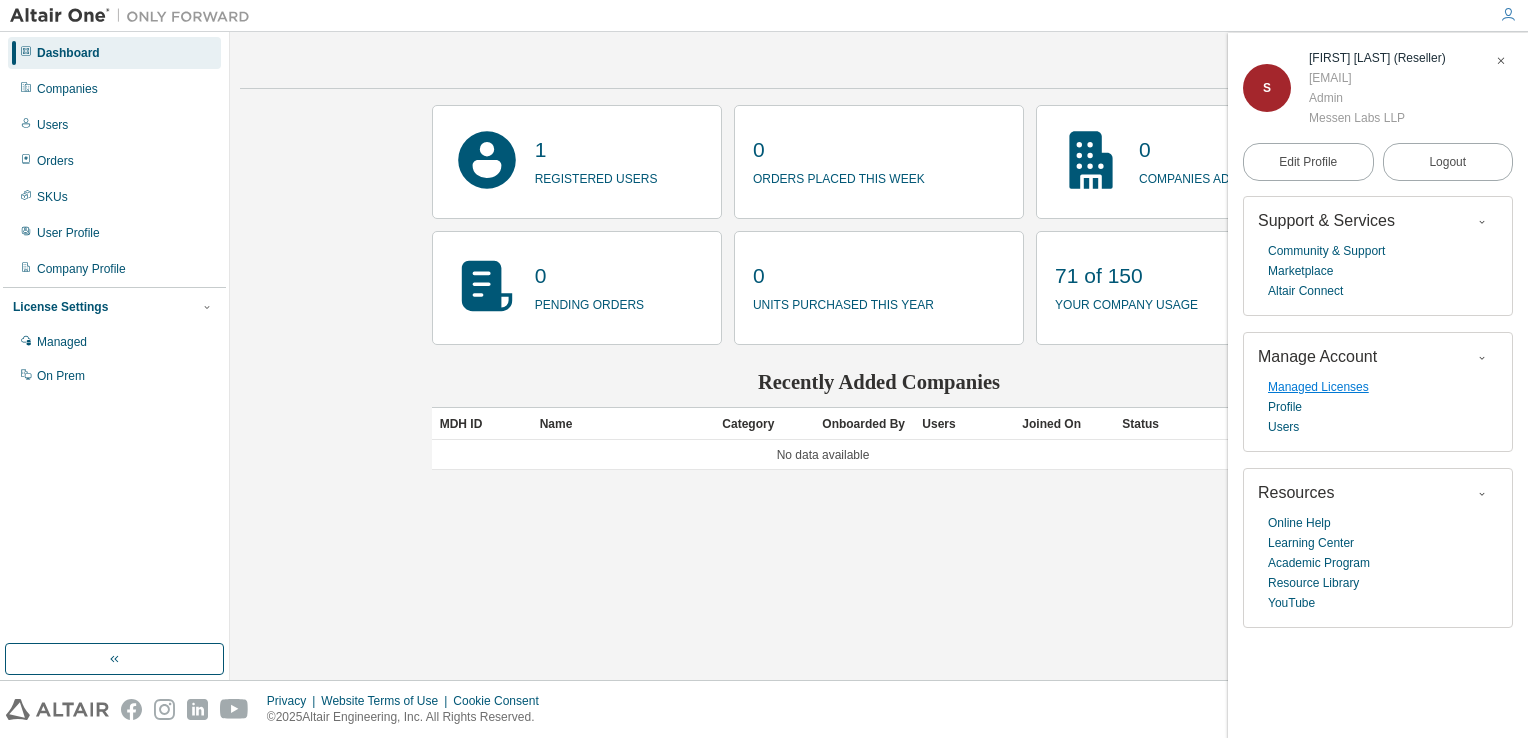 click on "Managed Licenses" at bounding box center [1318, 387] 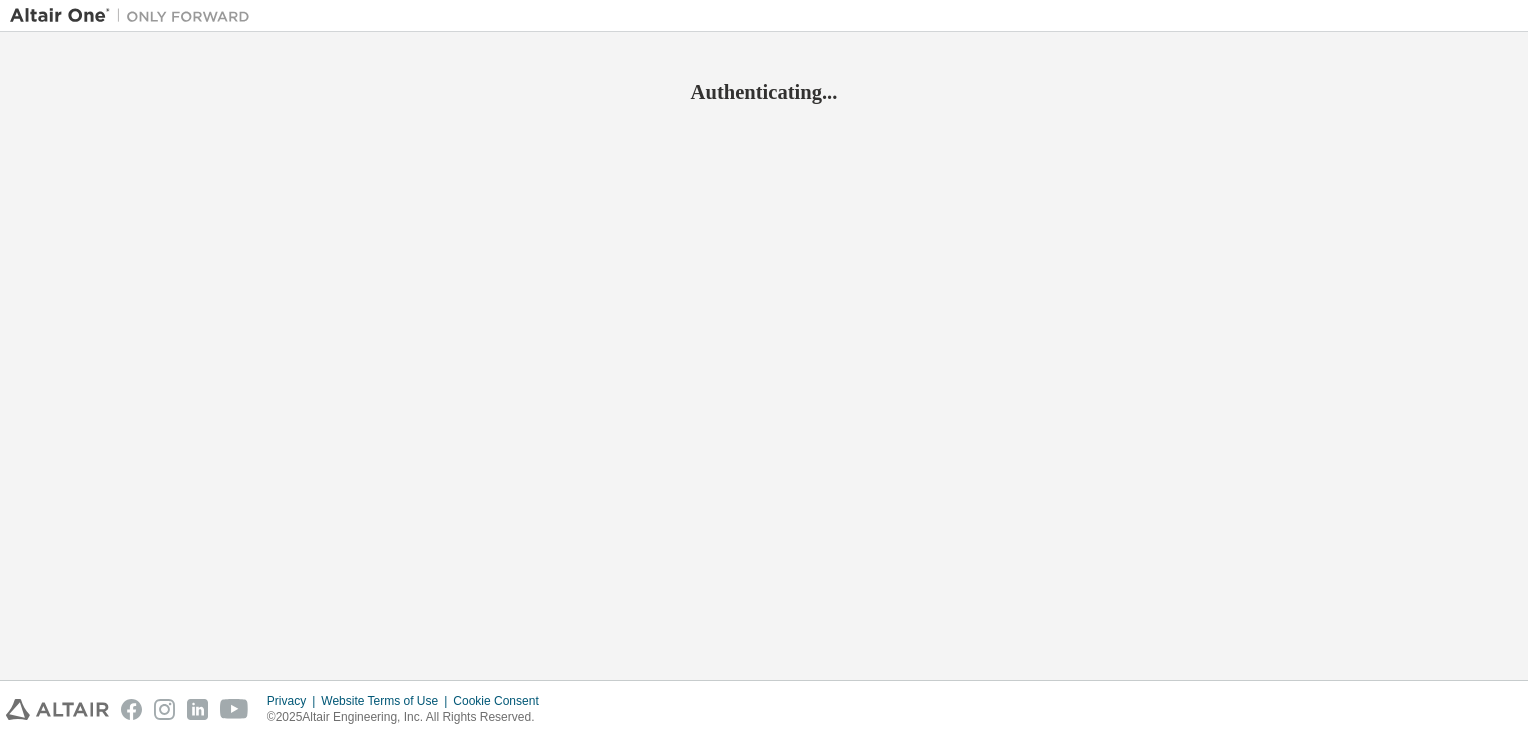 scroll, scrollTop: 0, scrollLeft: 0, axis: both 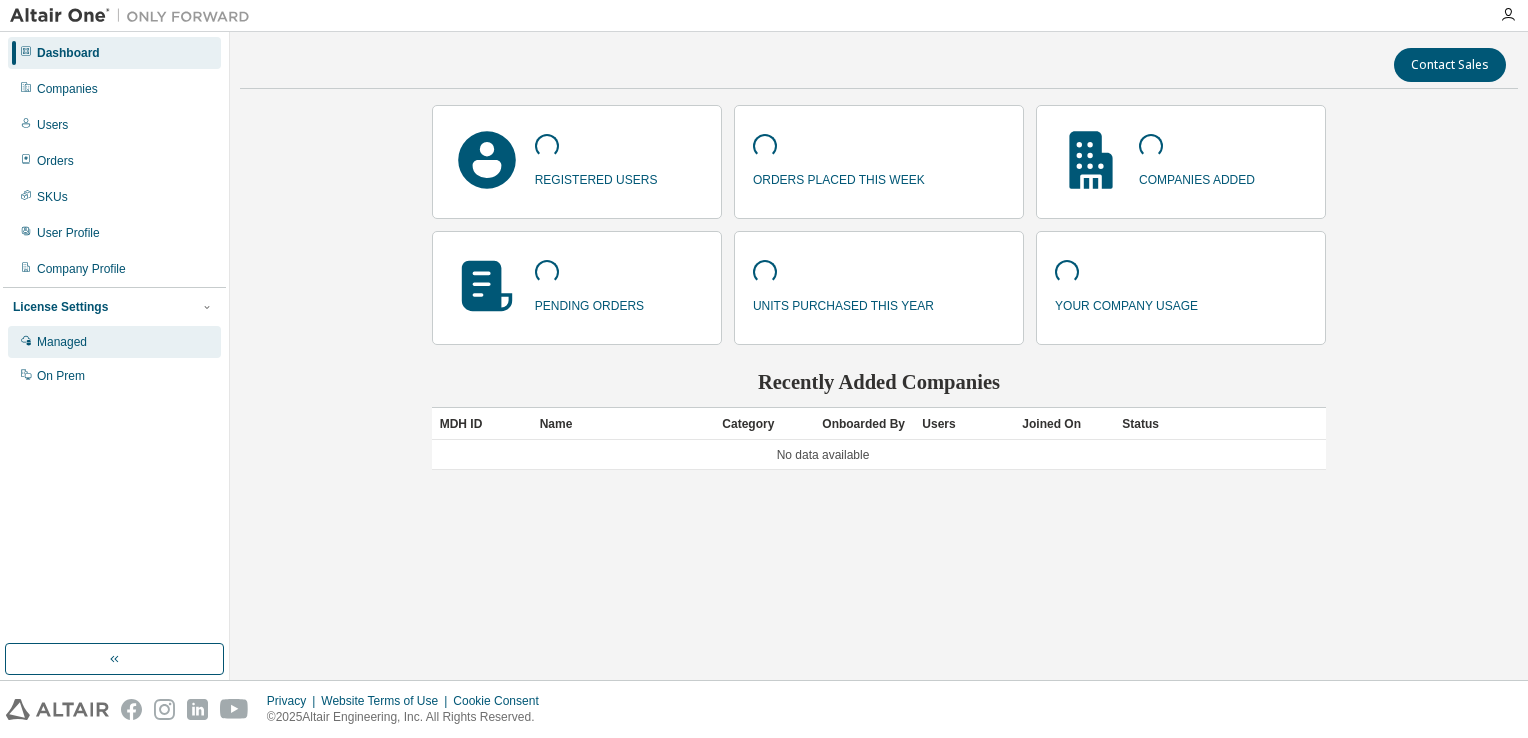 click on "Managed" at bounding box center [114, 342] 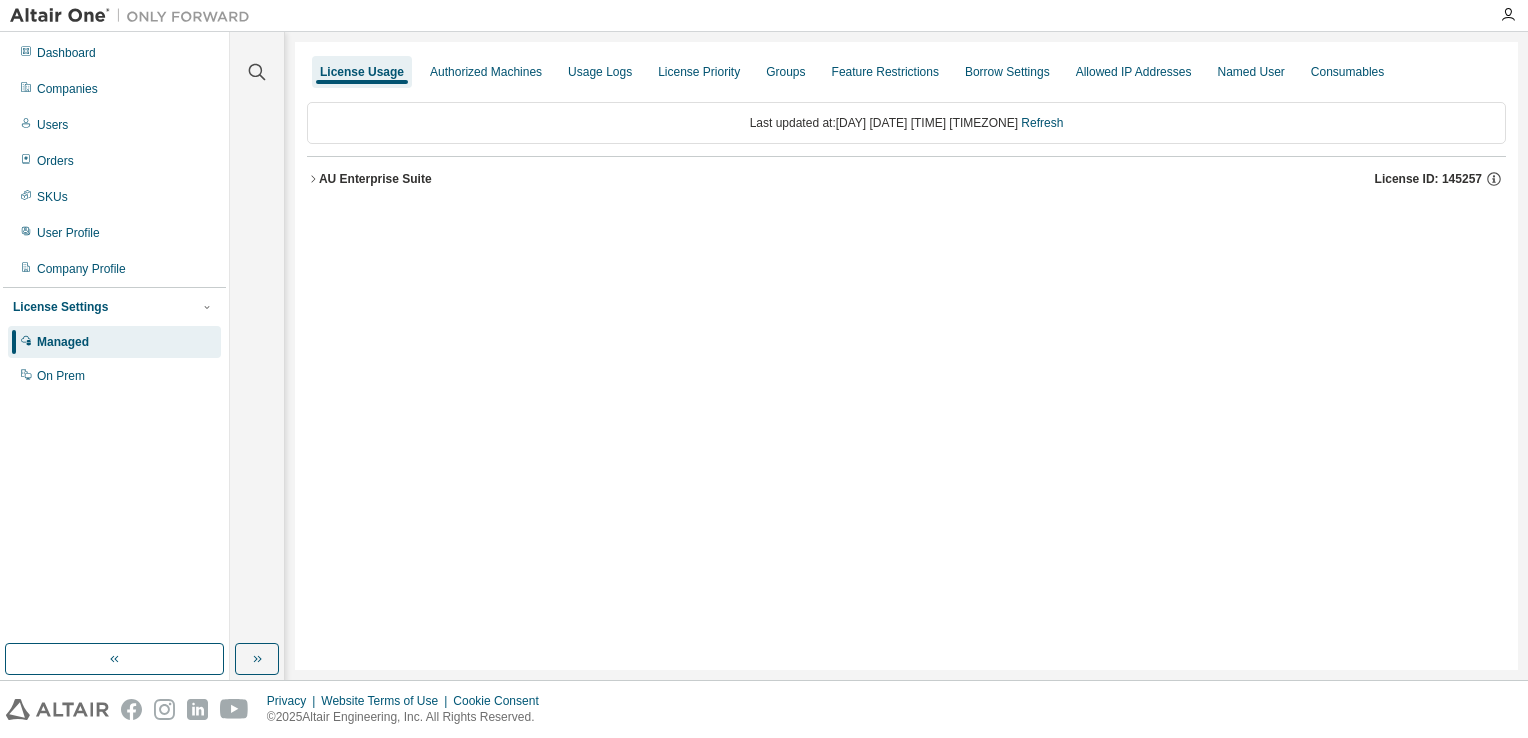 click 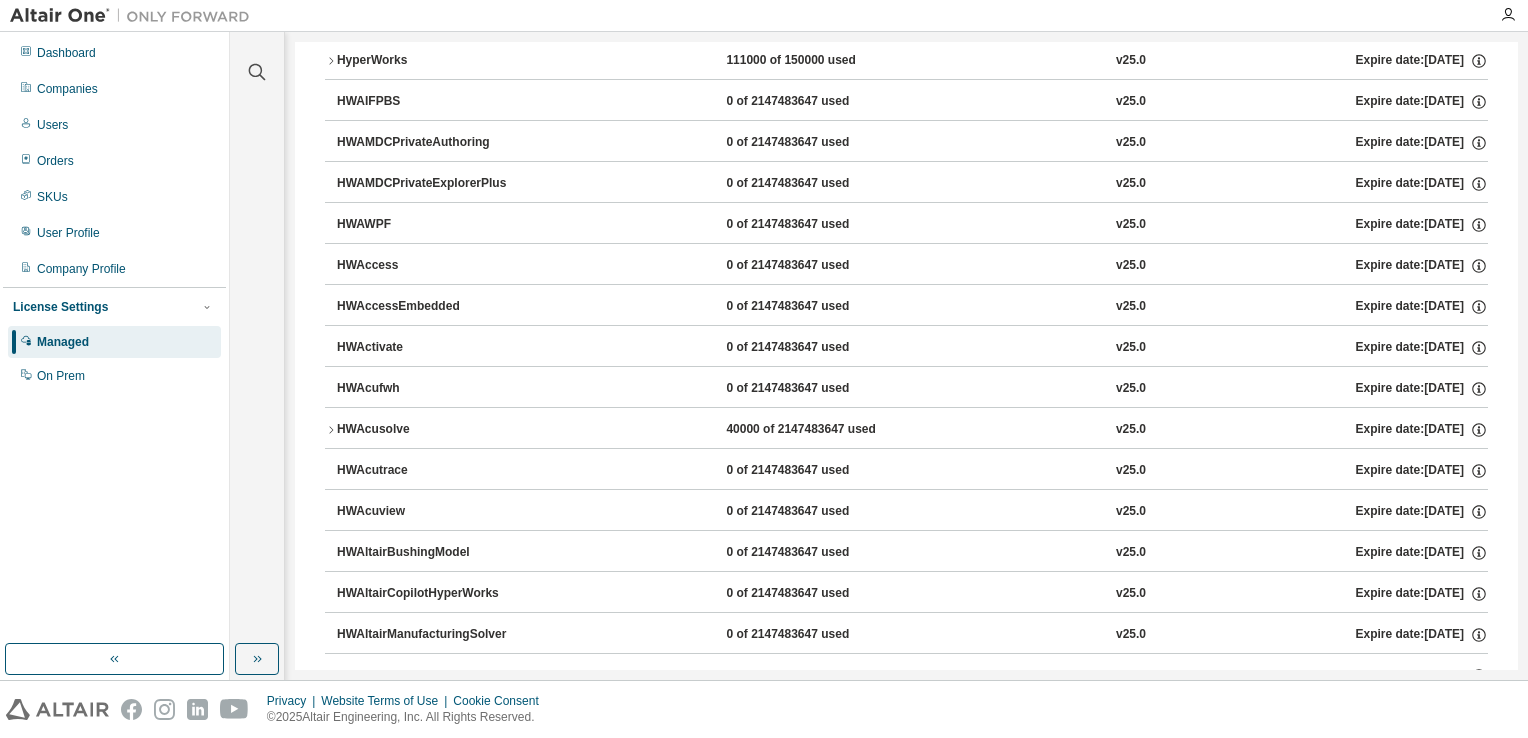 scroll, scrollTop: 300, scrollLeft: 0, axis: vertical 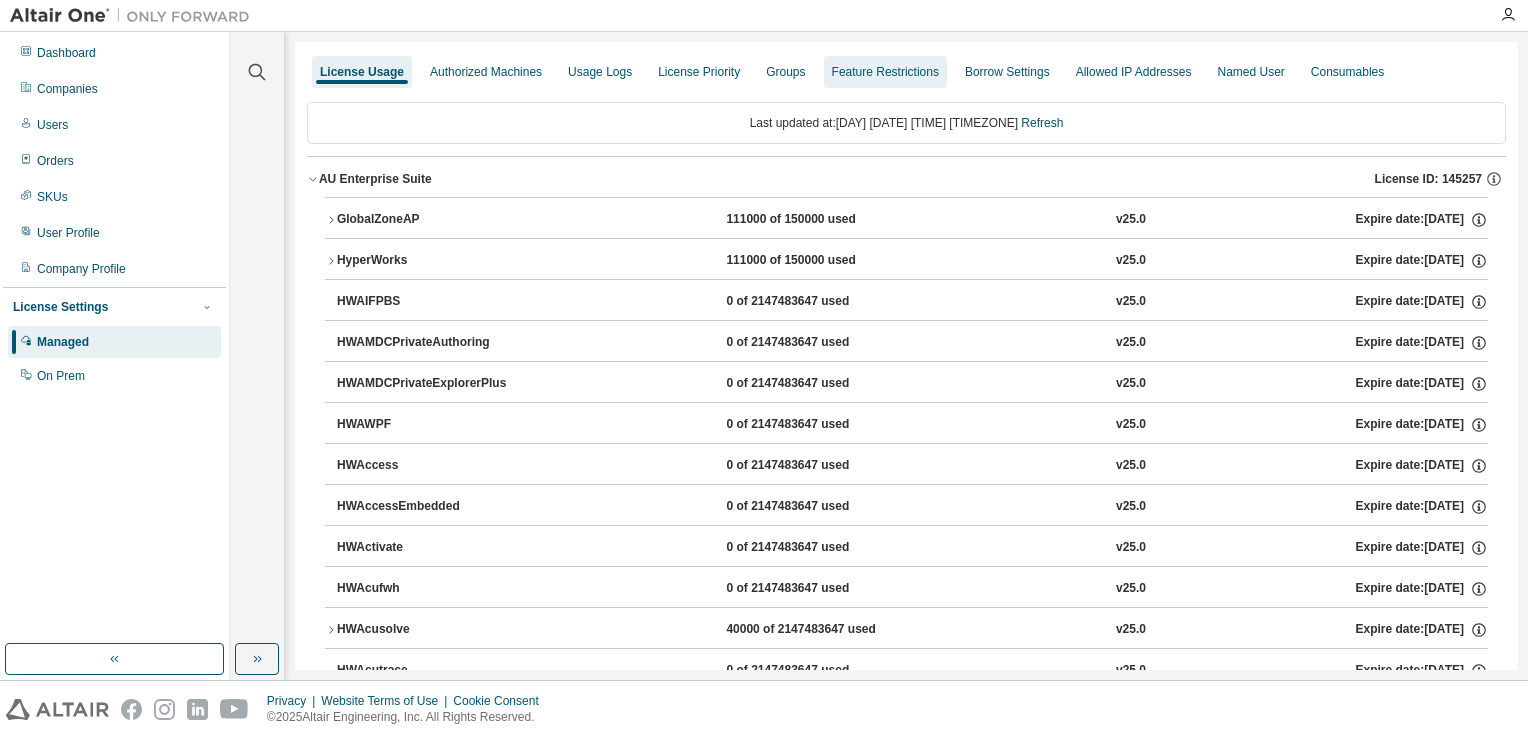 click on "Feature Restrictions" at bounding box center (885, 72) 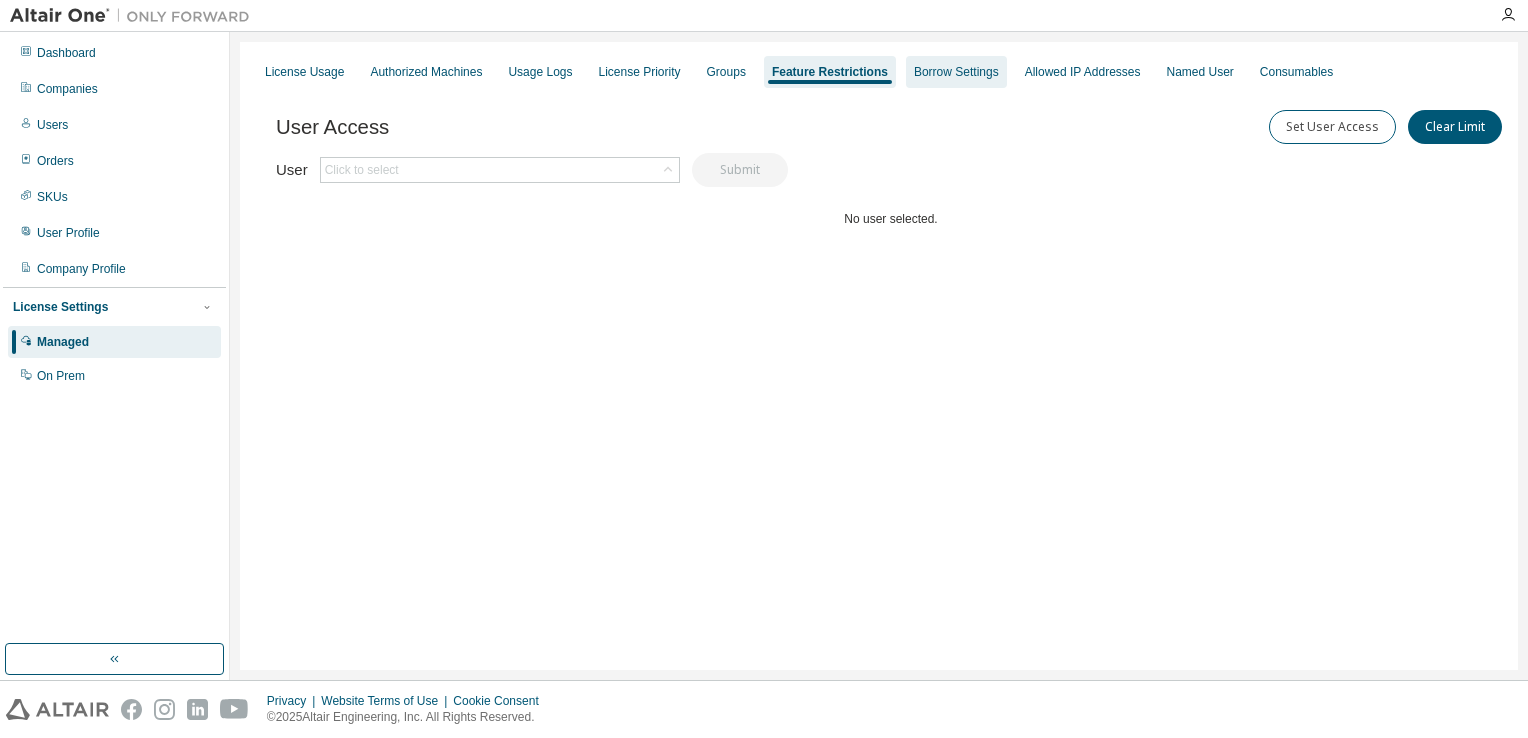 click on "Borrow Settings" at bounding box center [956, 72] 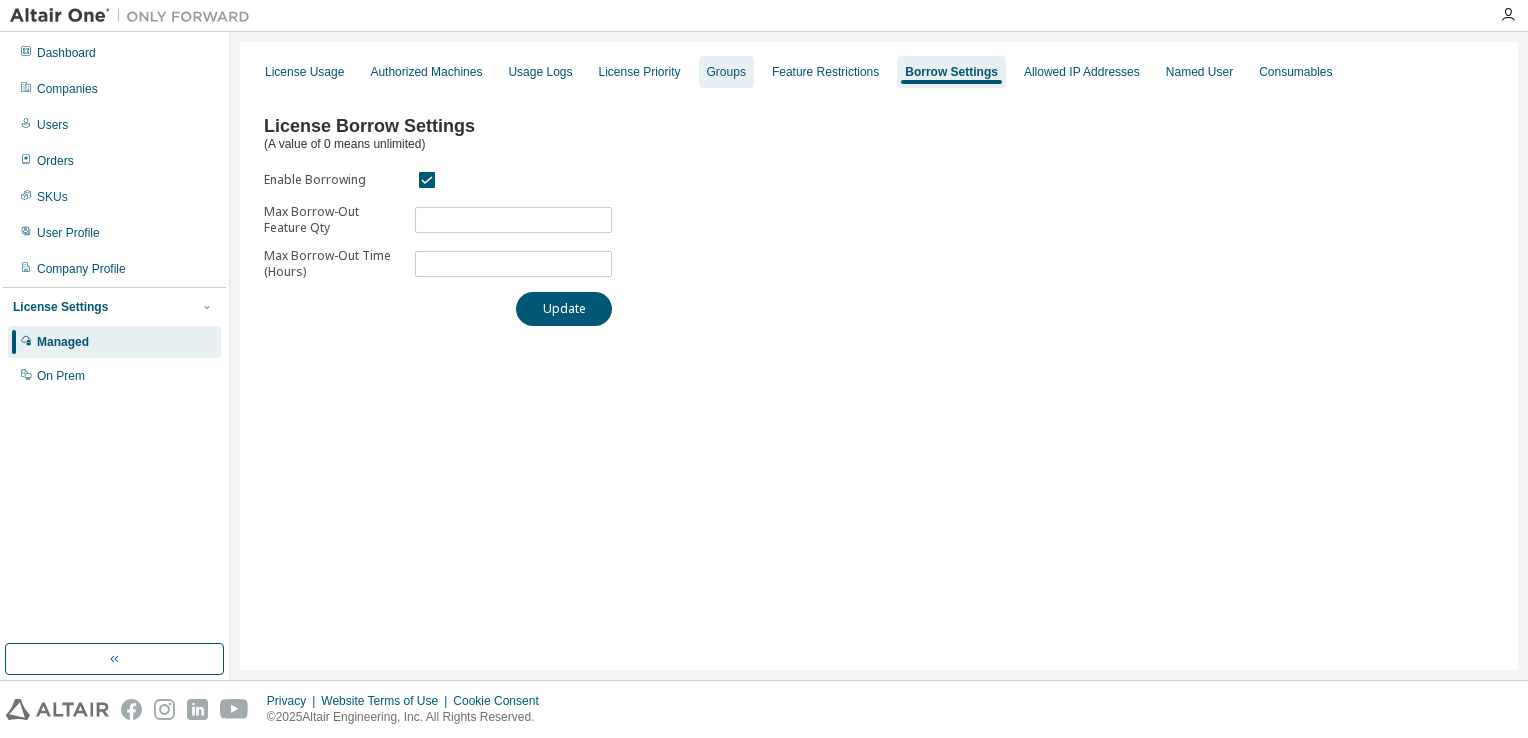 click on "Groups" at bounding box center [726, 72] 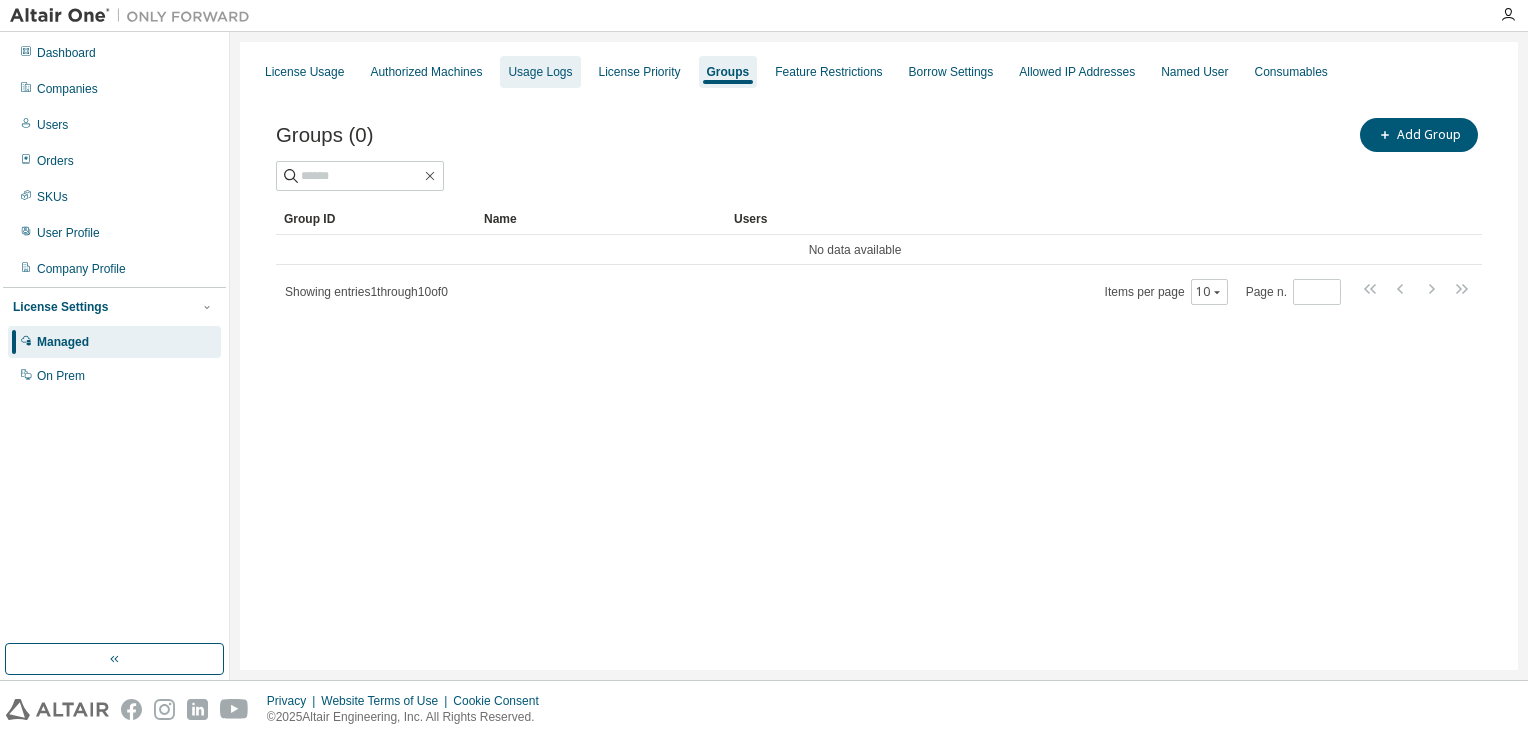 click on "Usage Logs" at bounding box center [540, 72] 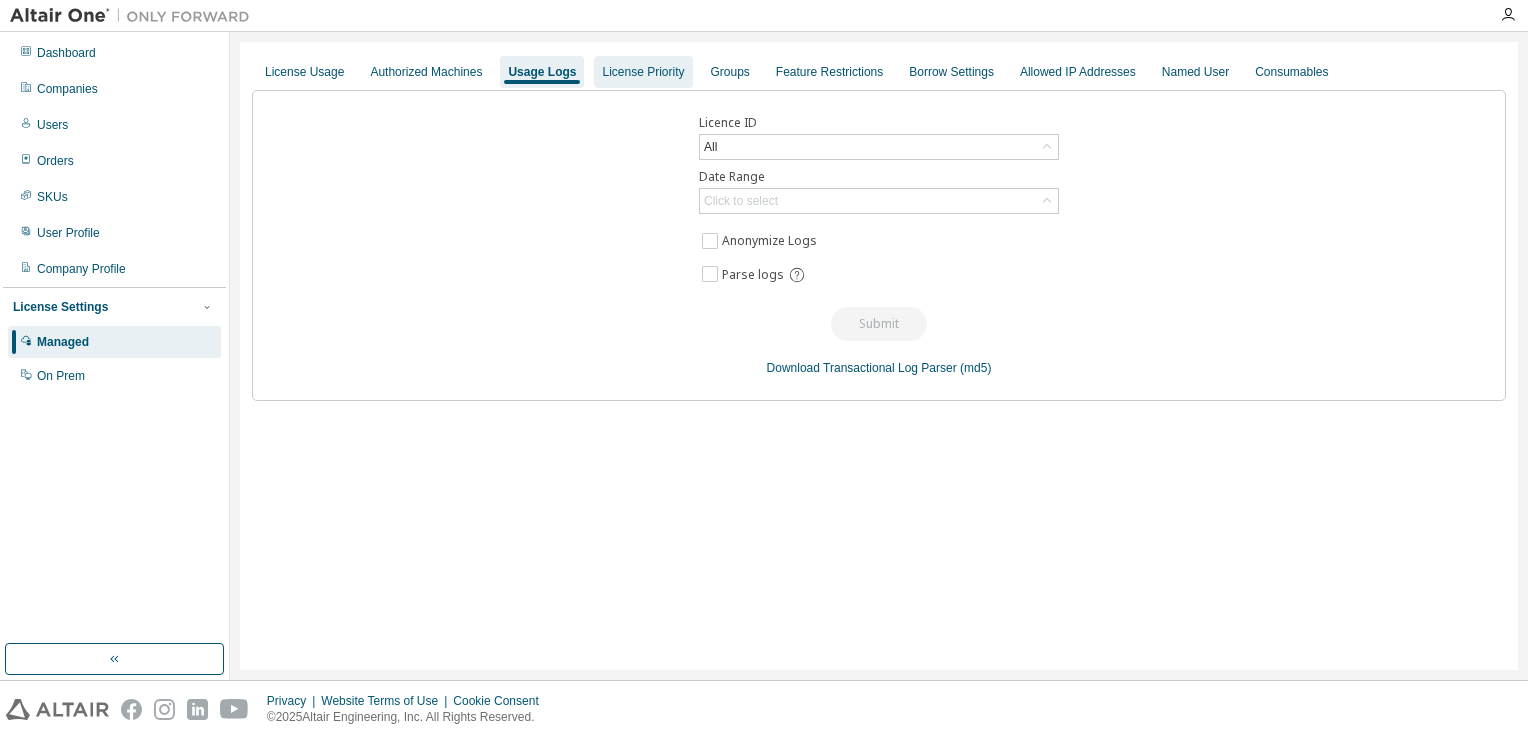 click on "License Priority" at bounding box center [643, 72] 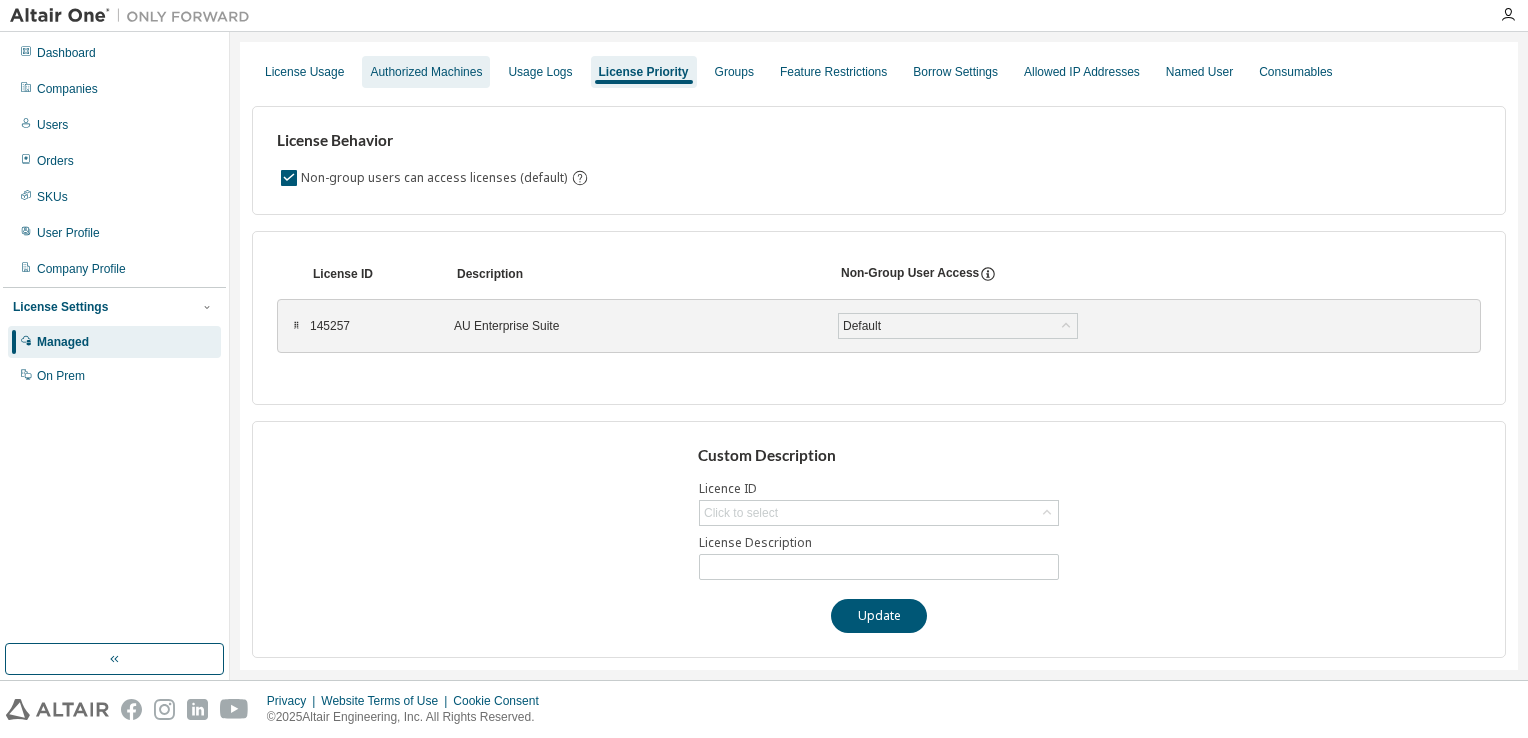 click on "Authorized Machines" at bounding box center (426, 72) 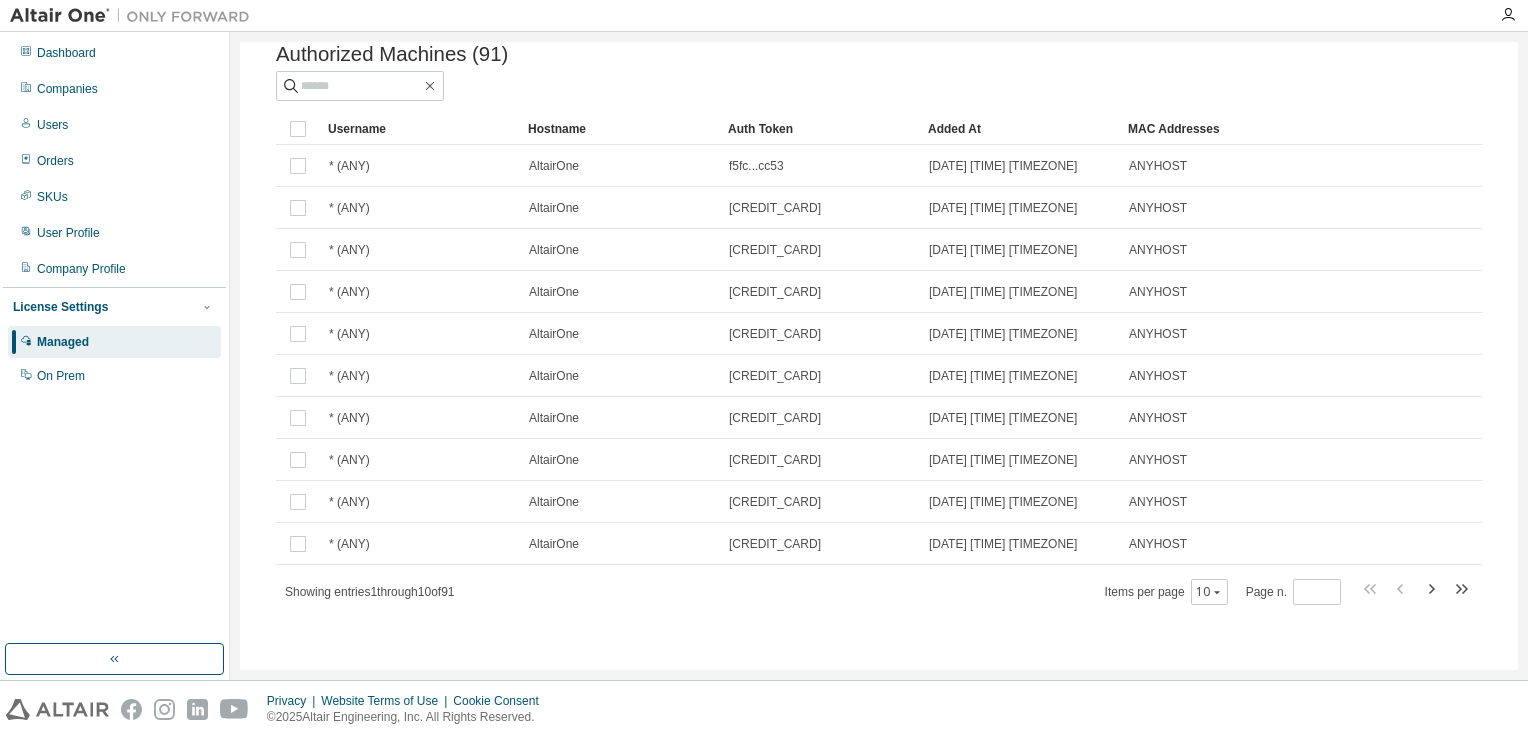 scroll, scrollTop: 0, scrollLeft: 0, axis: both 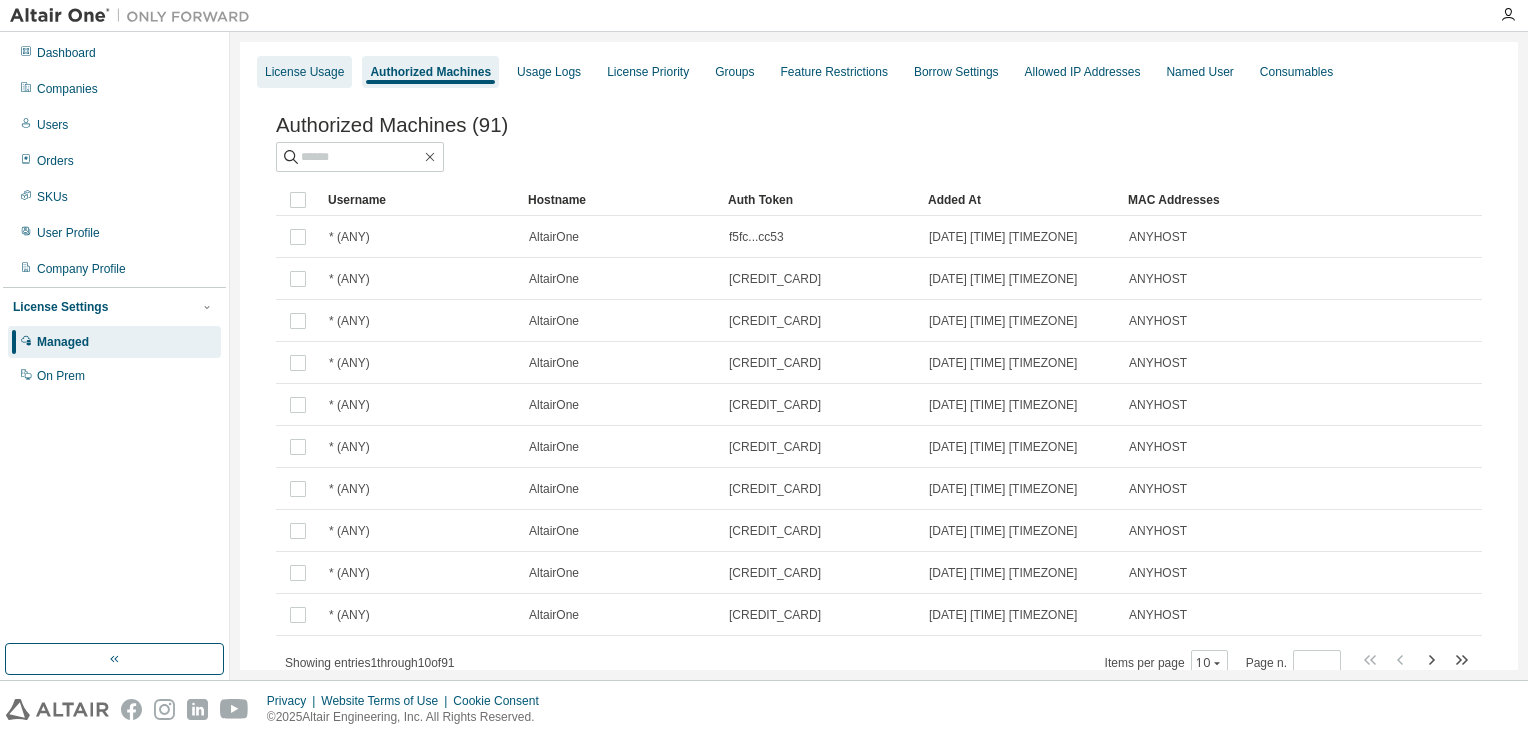 click on "License Usage" at bounding box center [304, 72] 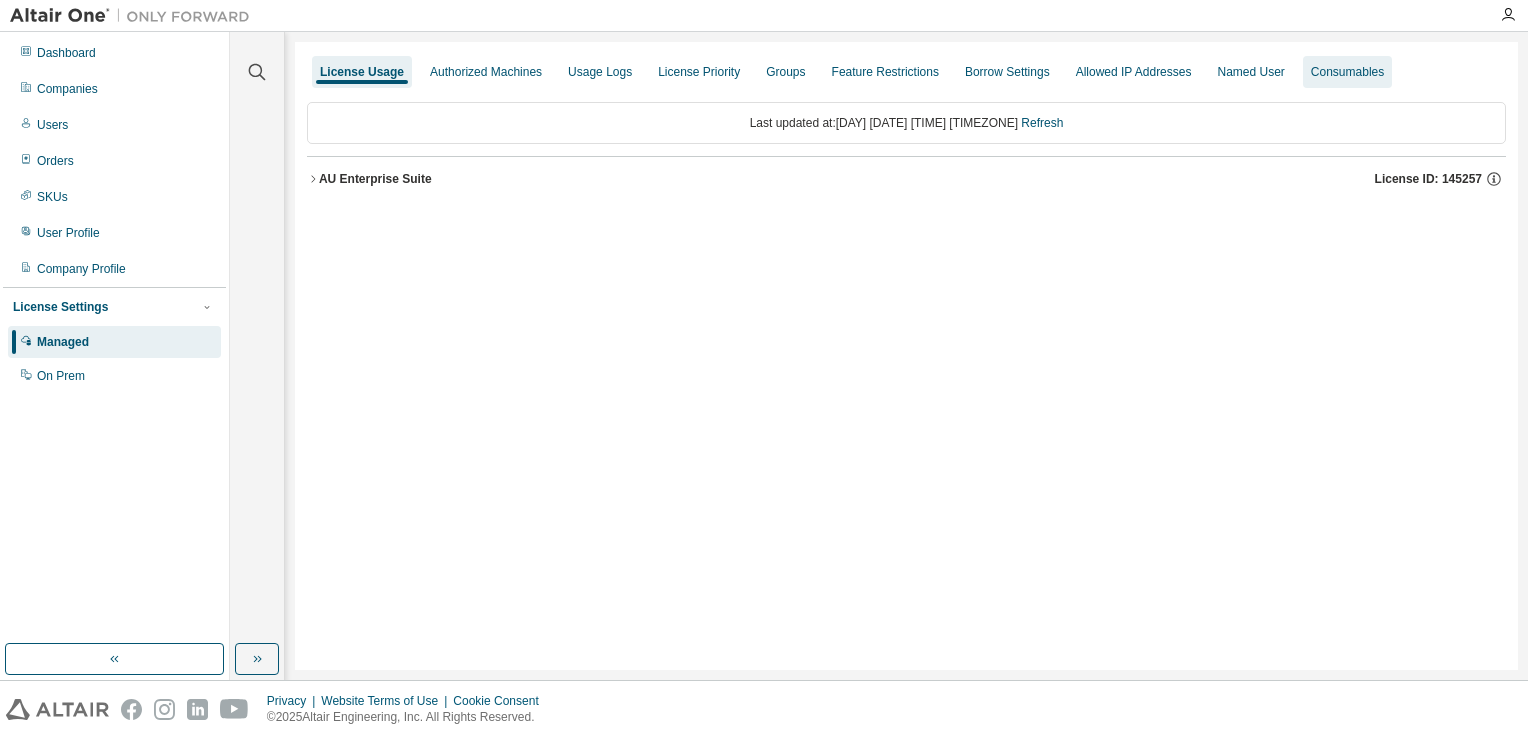 click on "Consumables" at bounding box center (1347, 72) 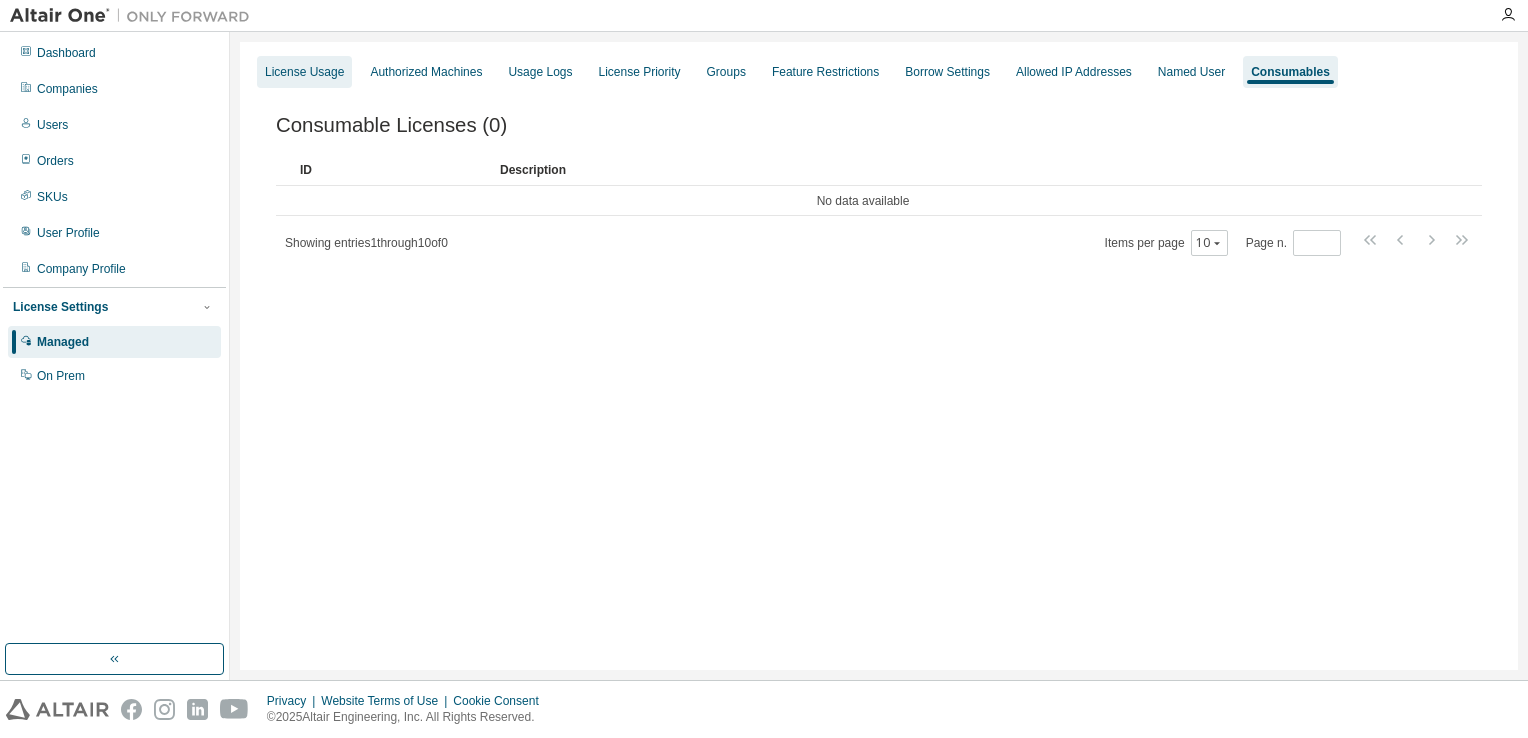 click on "License Usage" at bounding box center (304, 72) 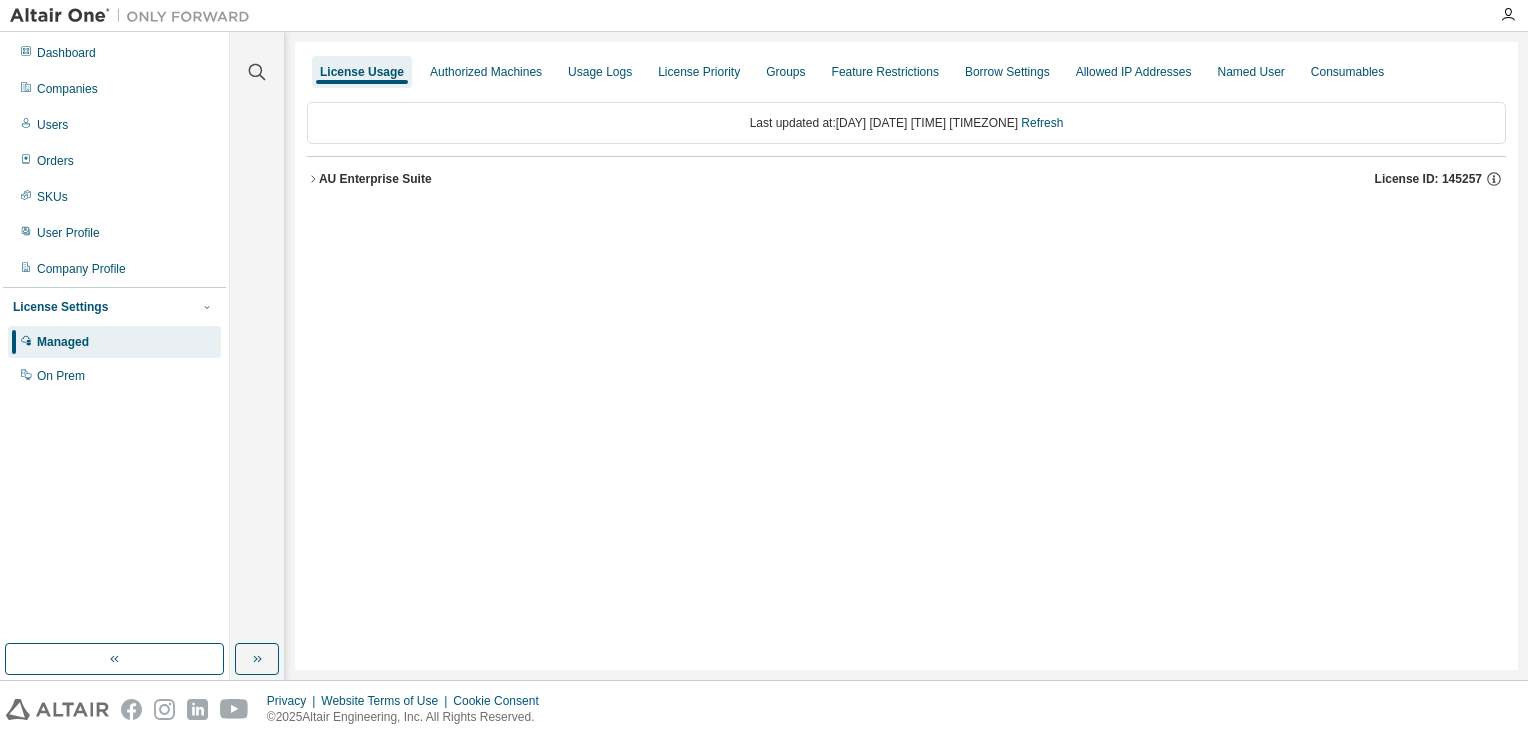 click 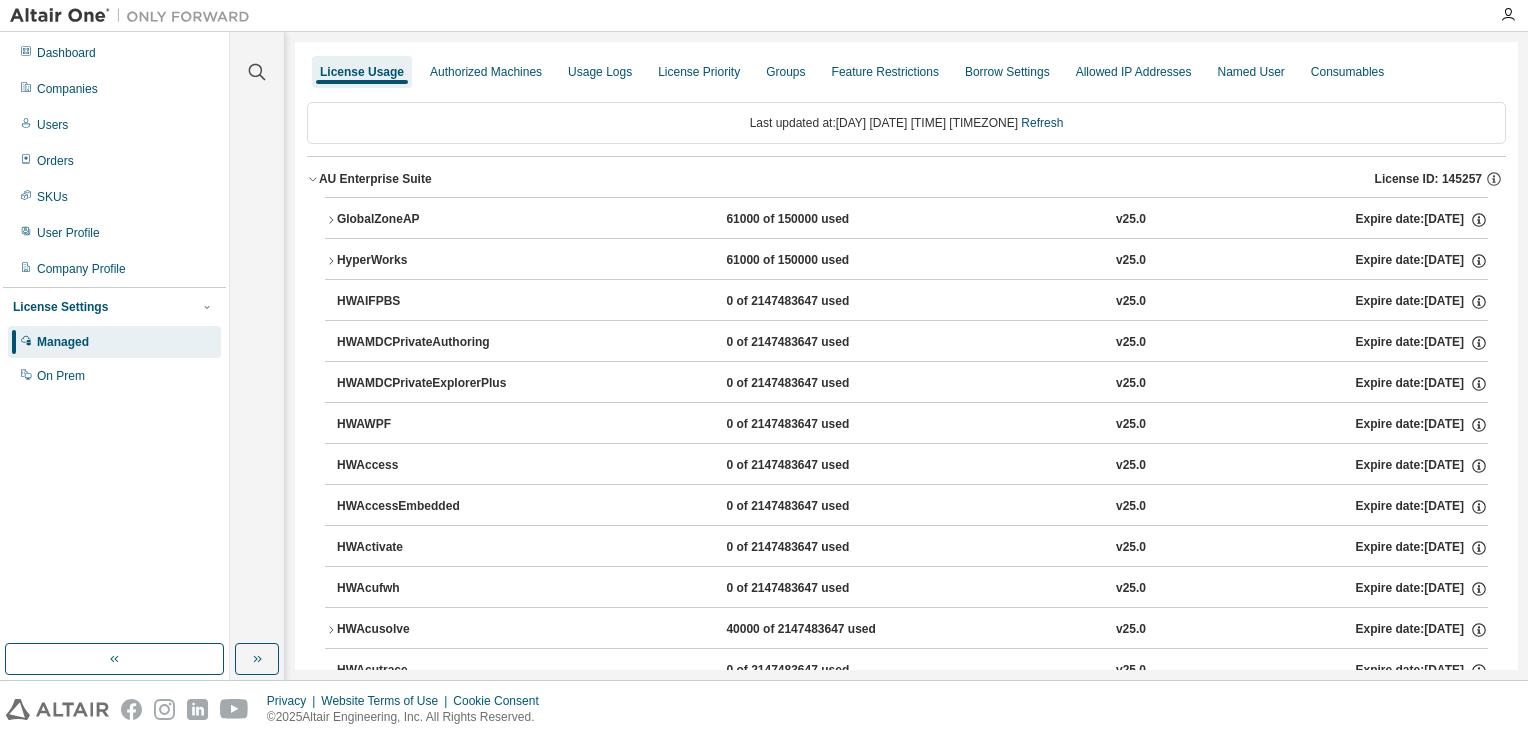 click 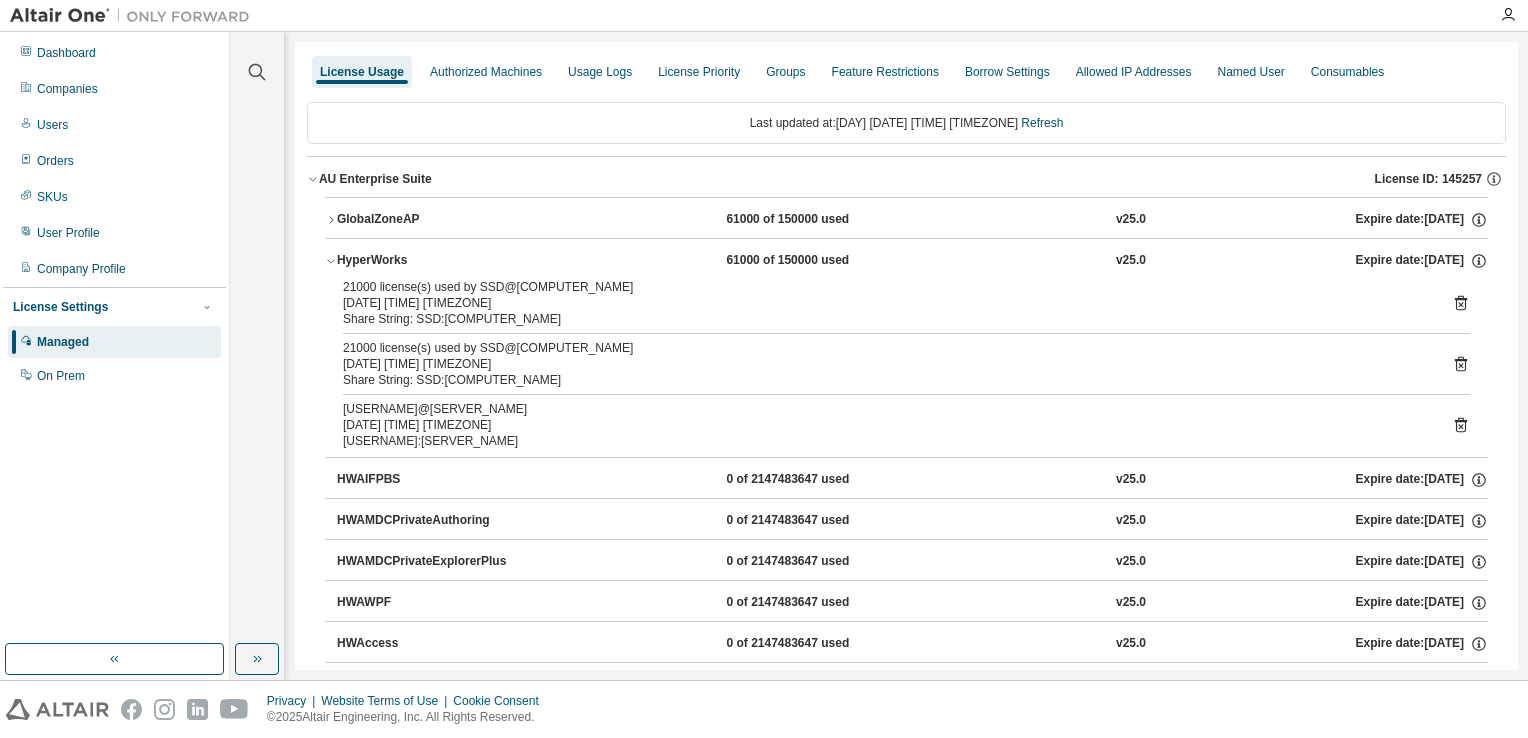 click 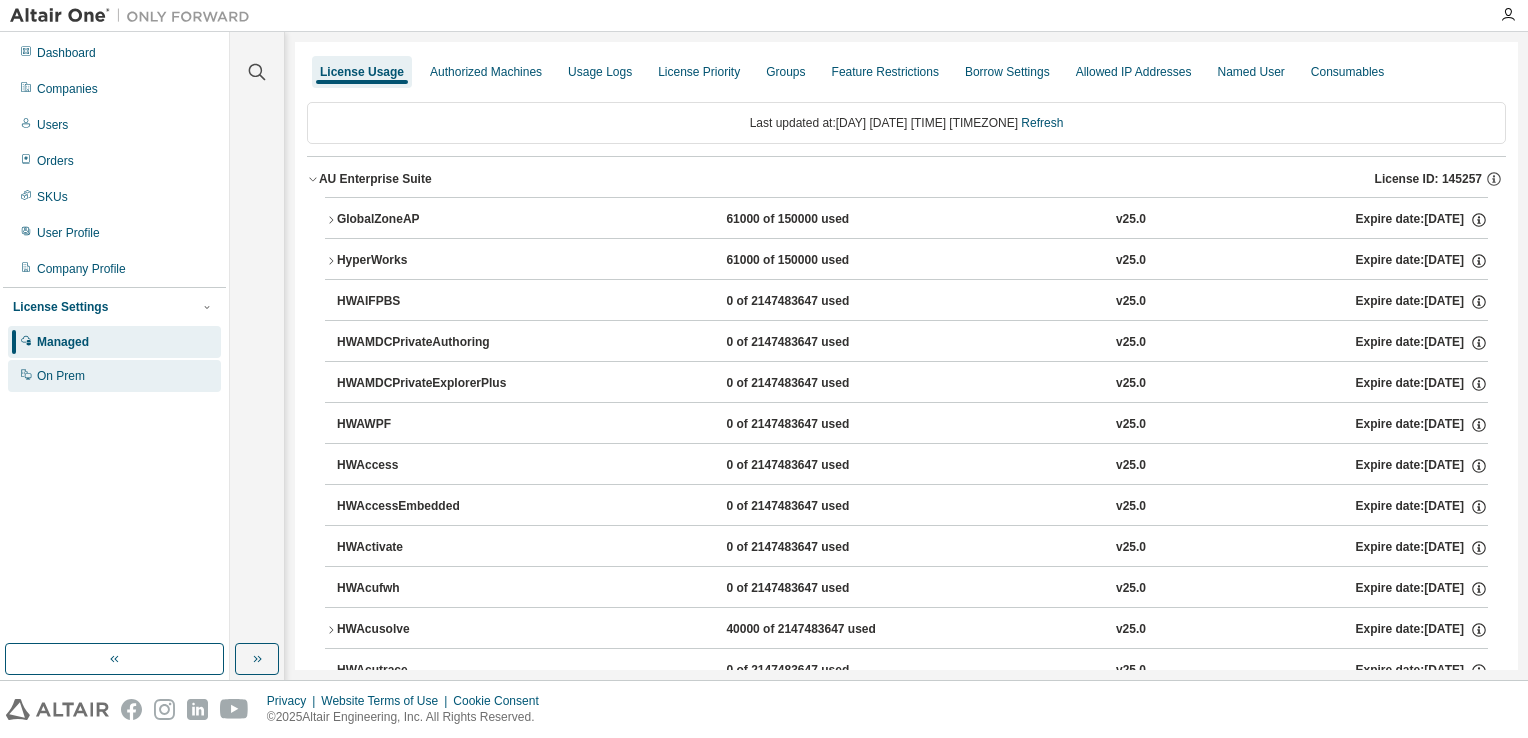 click on "On Prem" at bounding box center [114, 376] 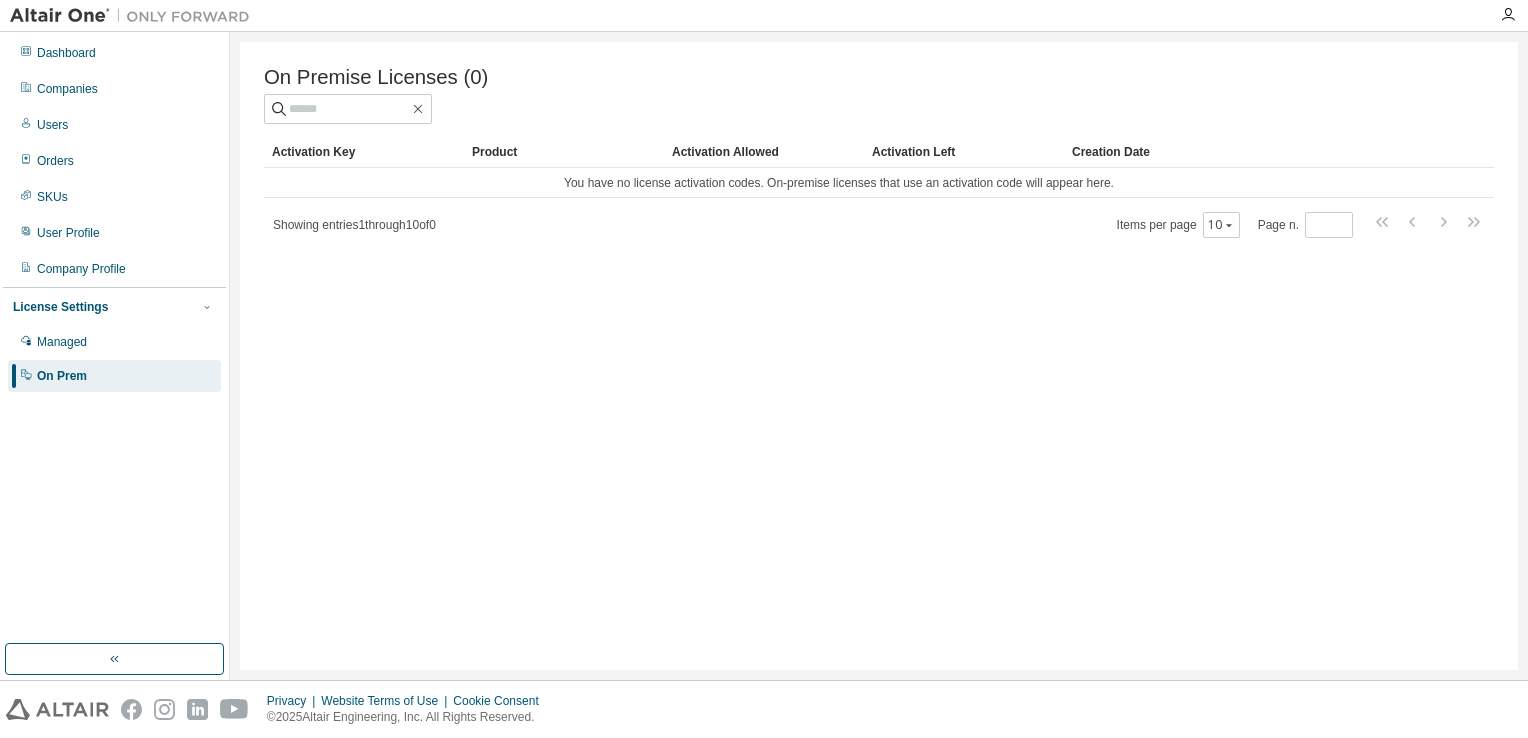 click on "Dashboard Companies Users Orders SKUs User Profile Company Profile License Settings Managed On Prem" at bounding box center (114, 214) 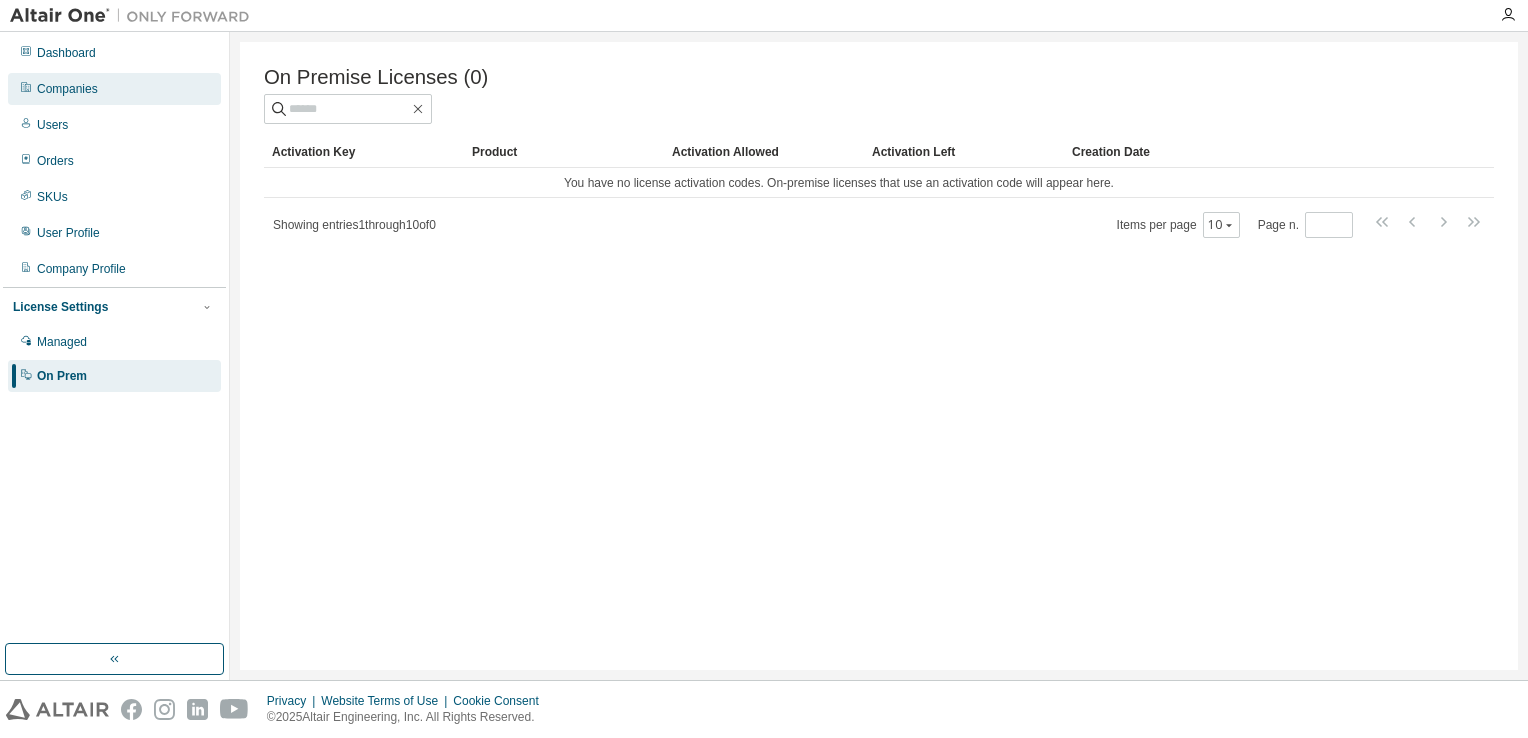click on "Companies" at bounding box center (114, 89) 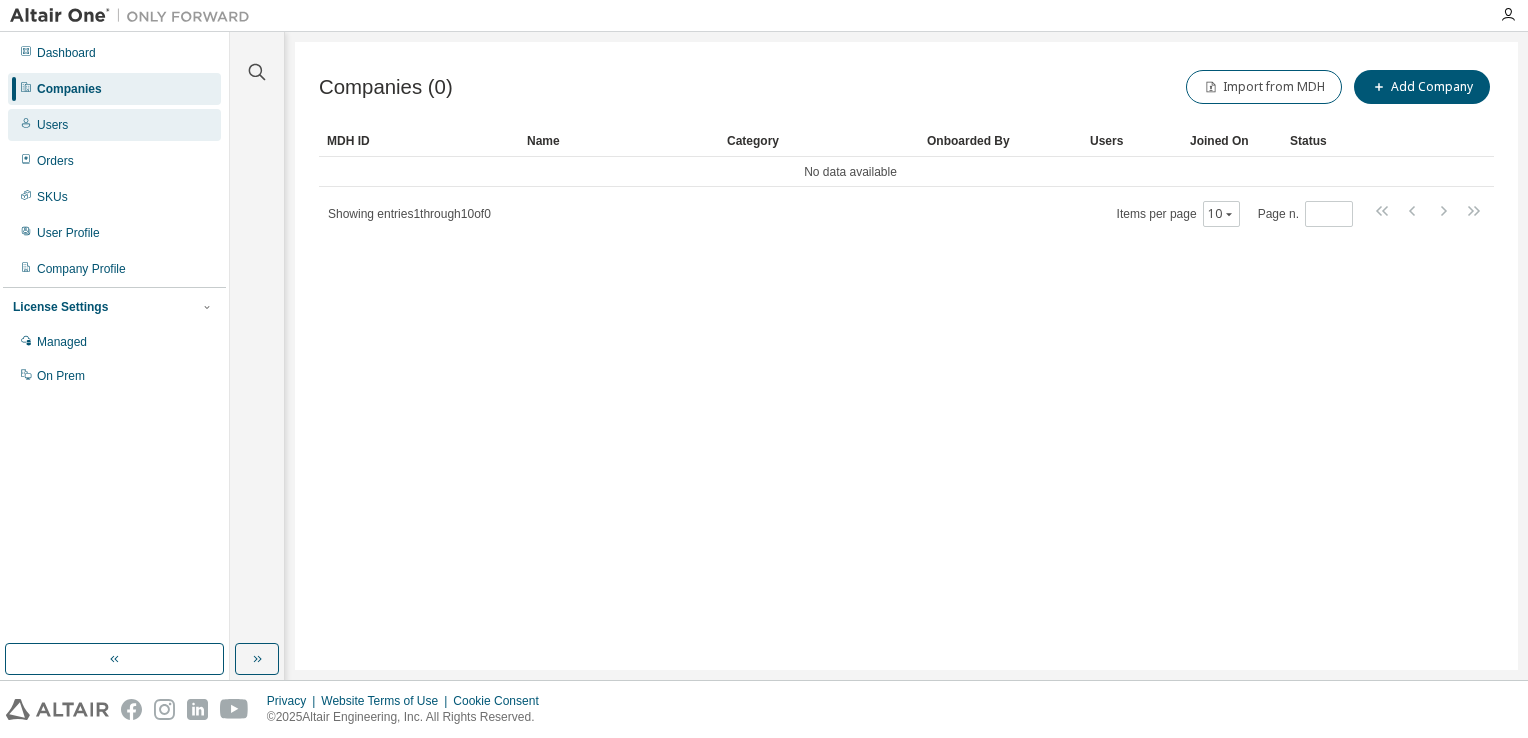 click on "Users" at bounding box center [114, 125] 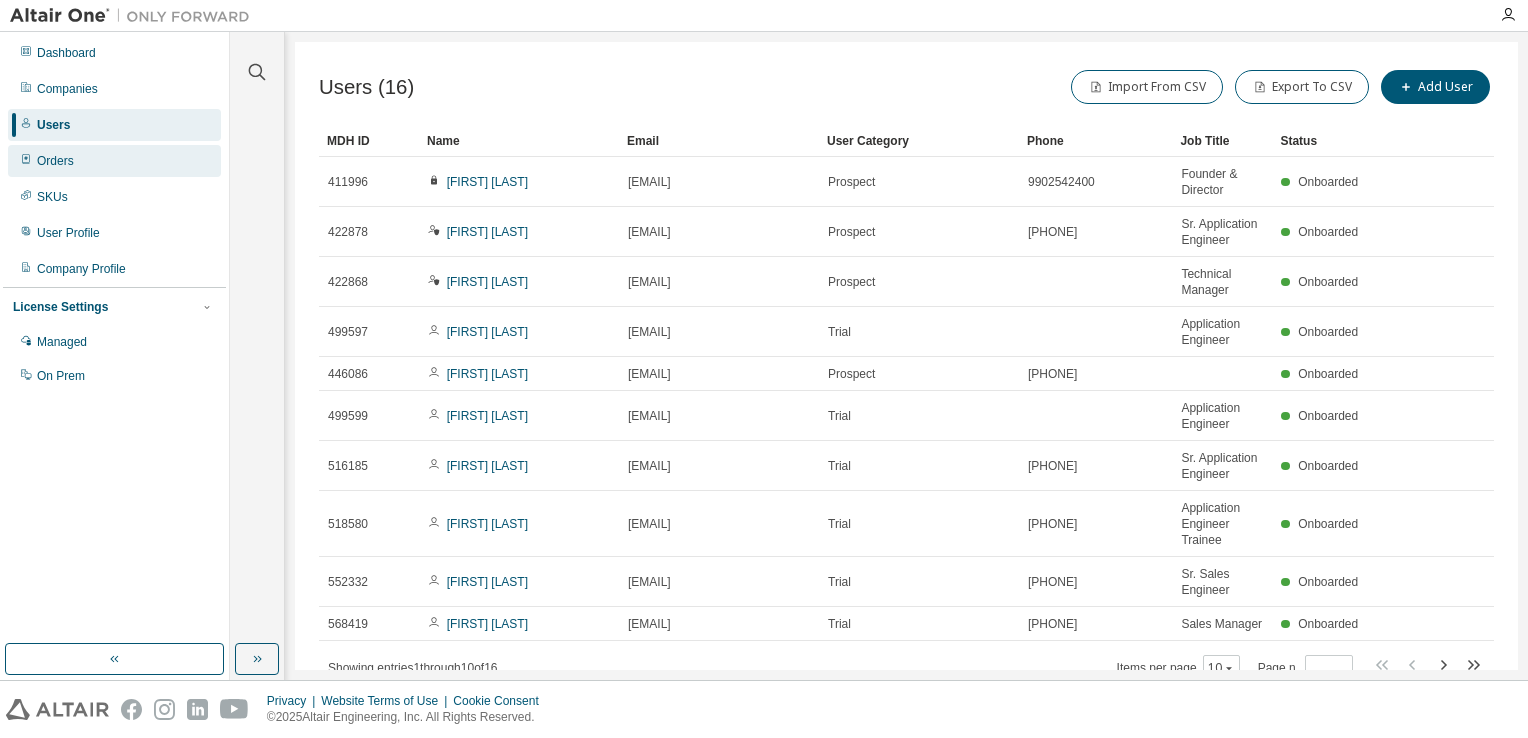 click on "Orders" at bounding box center [114, 161] 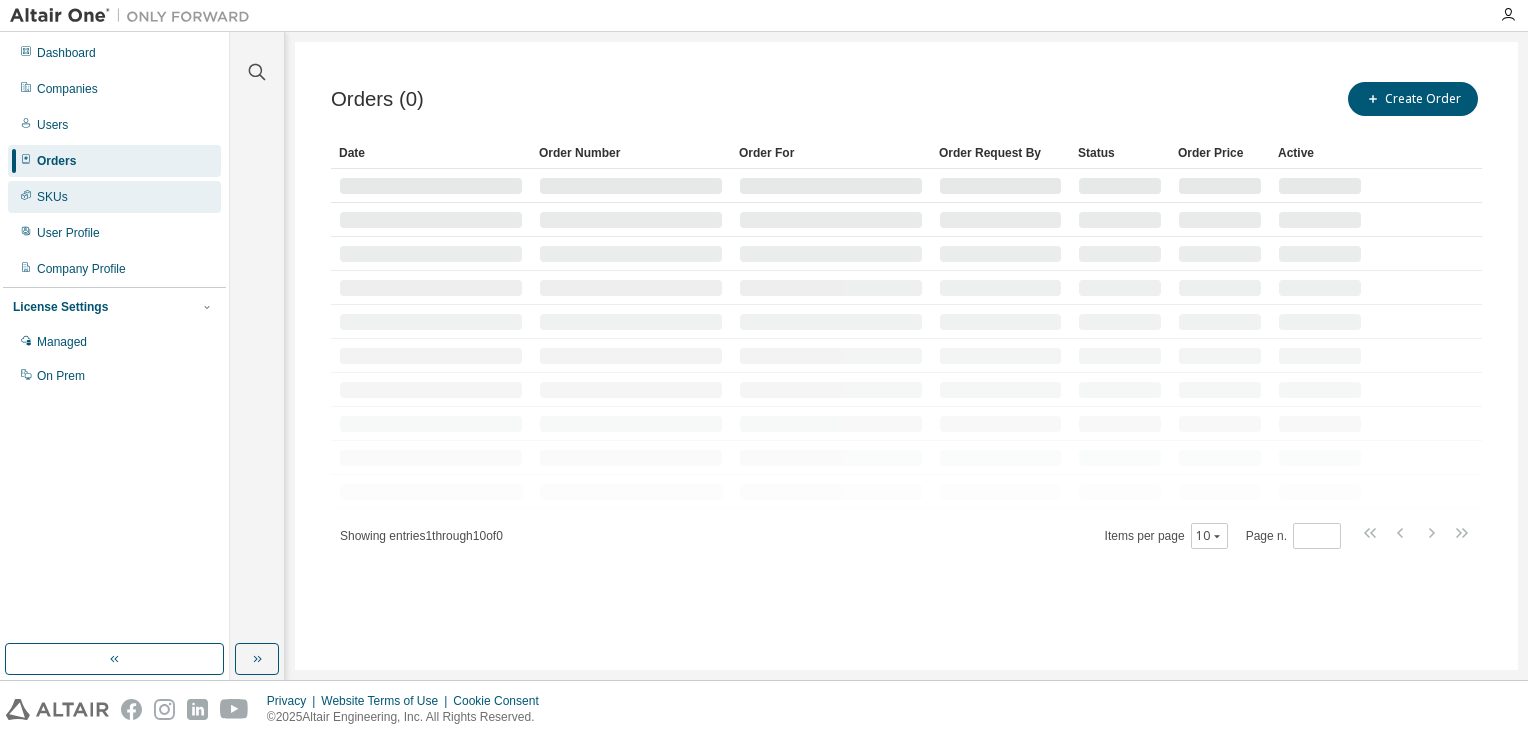 click on "SKUs" at bounding box center [114, 197] 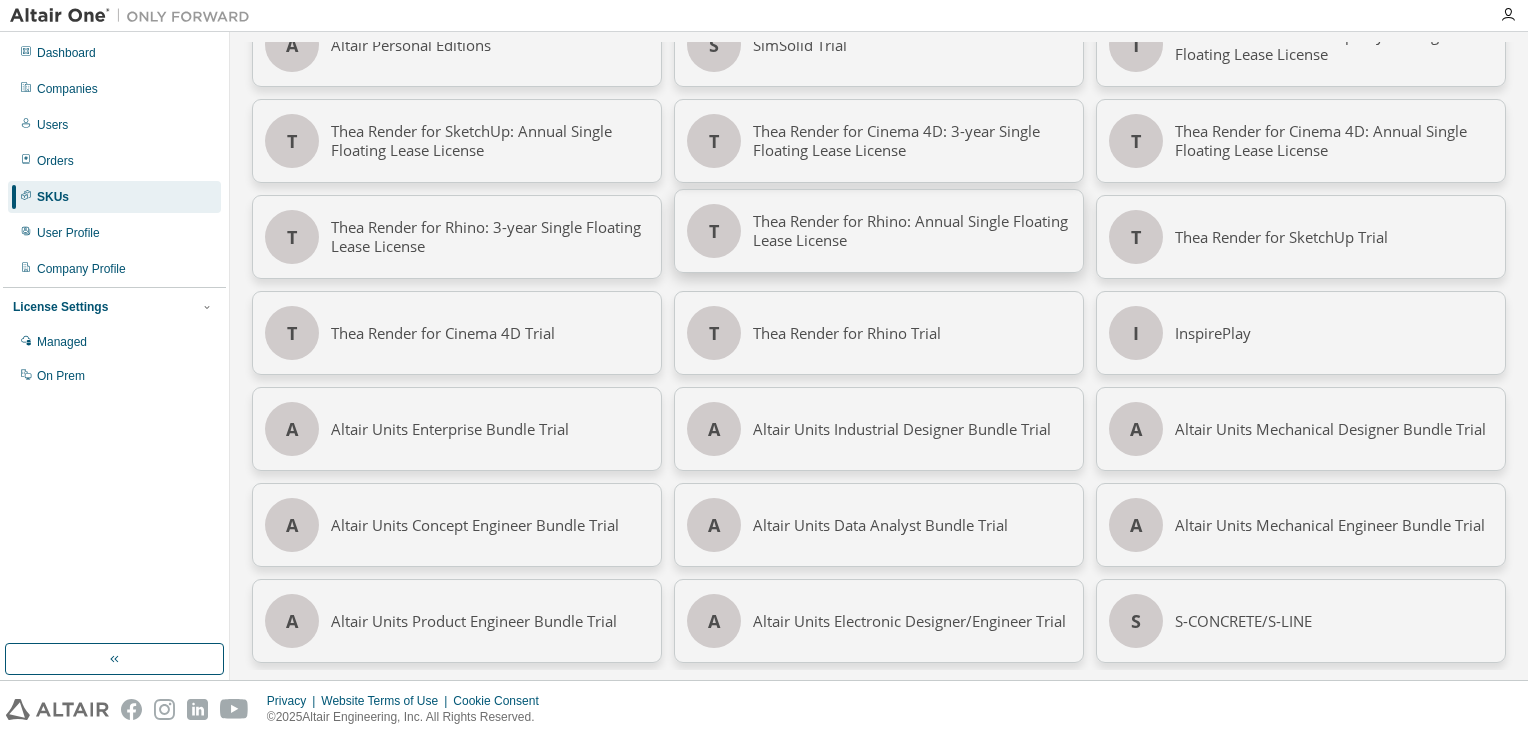 scroll, scrollTop: 0, scrollLeft: 0, axis: both 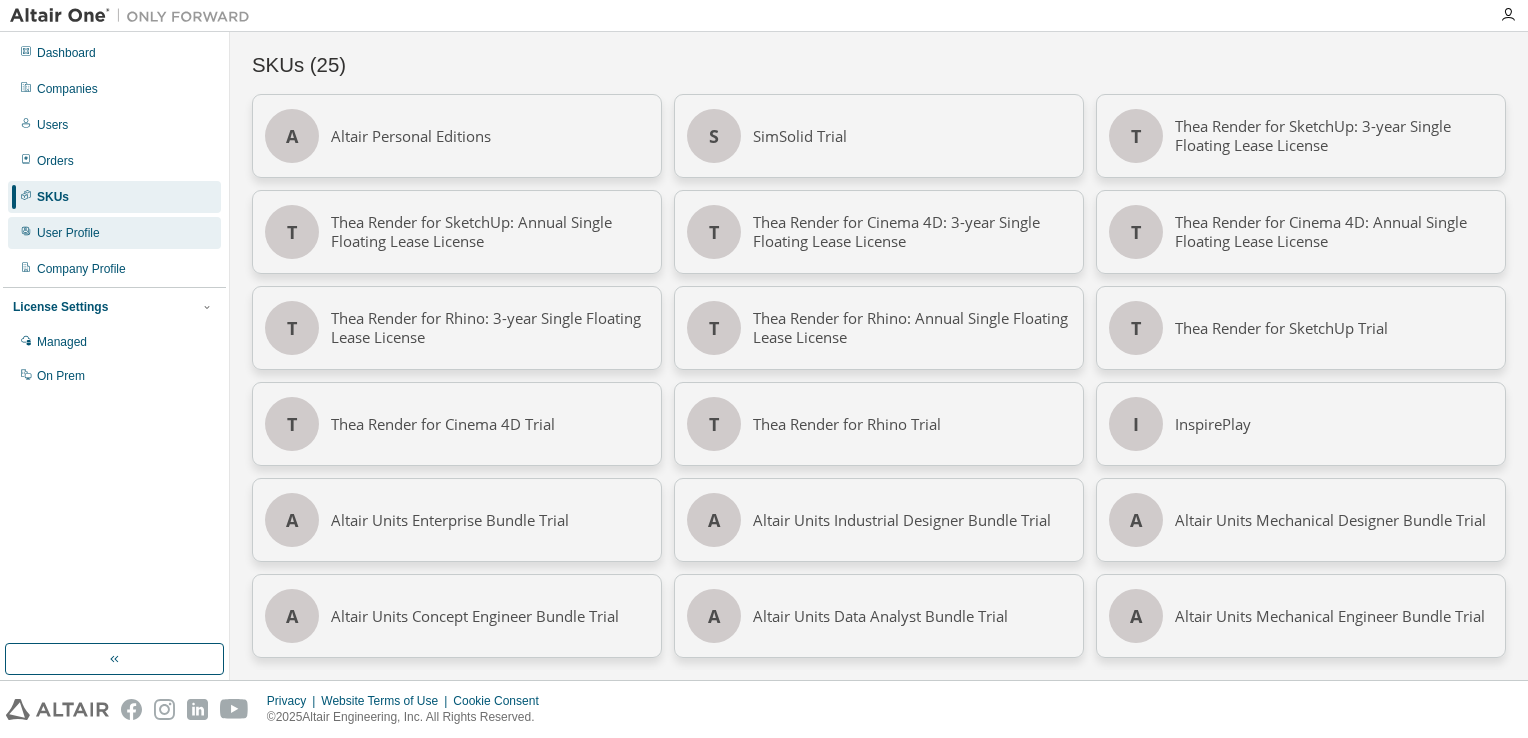 click on "User Profile" at bounding box center (114, 233) 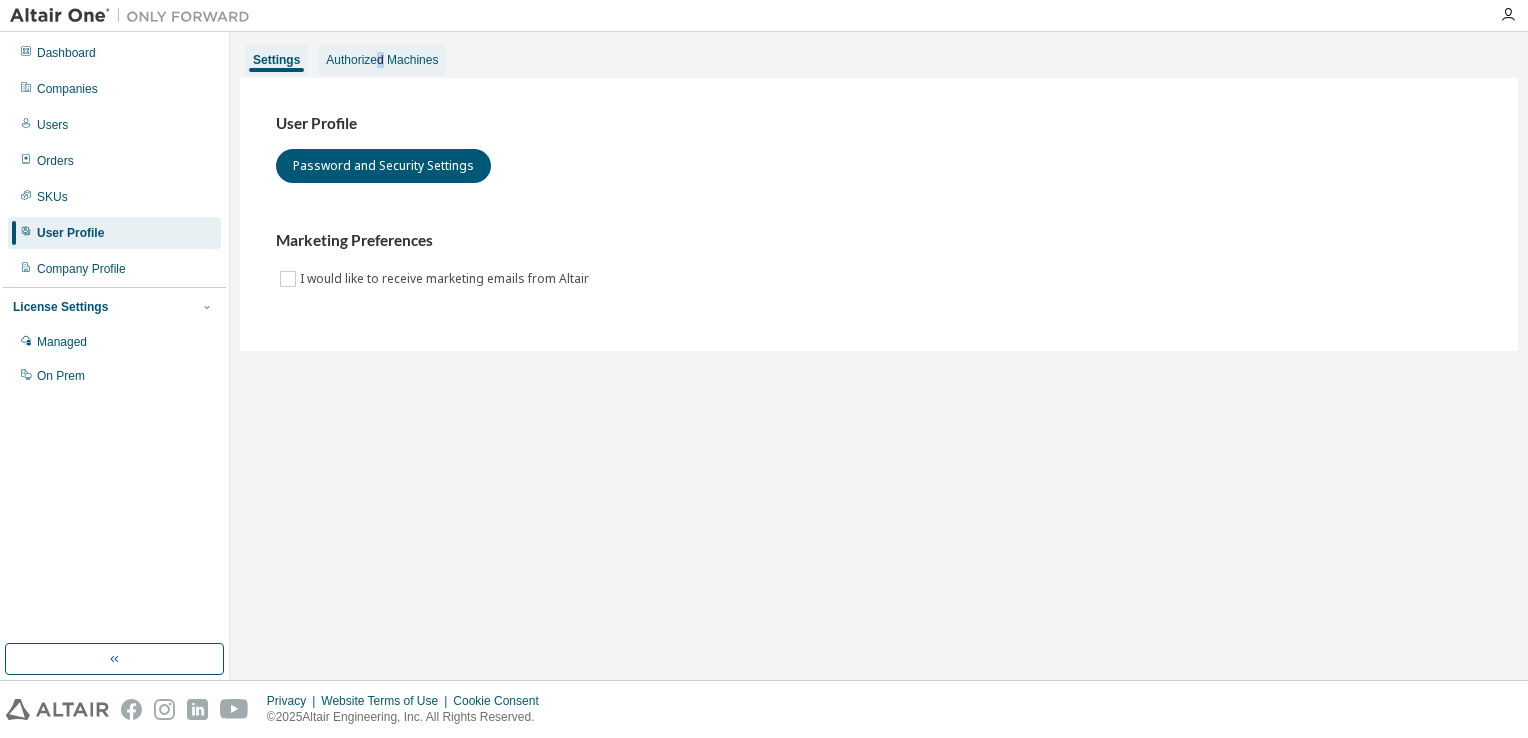 drag, startPoint x: 92, startPoint y: 230, endPoint x: 380, endPoint y: 62, distance: 333.41867 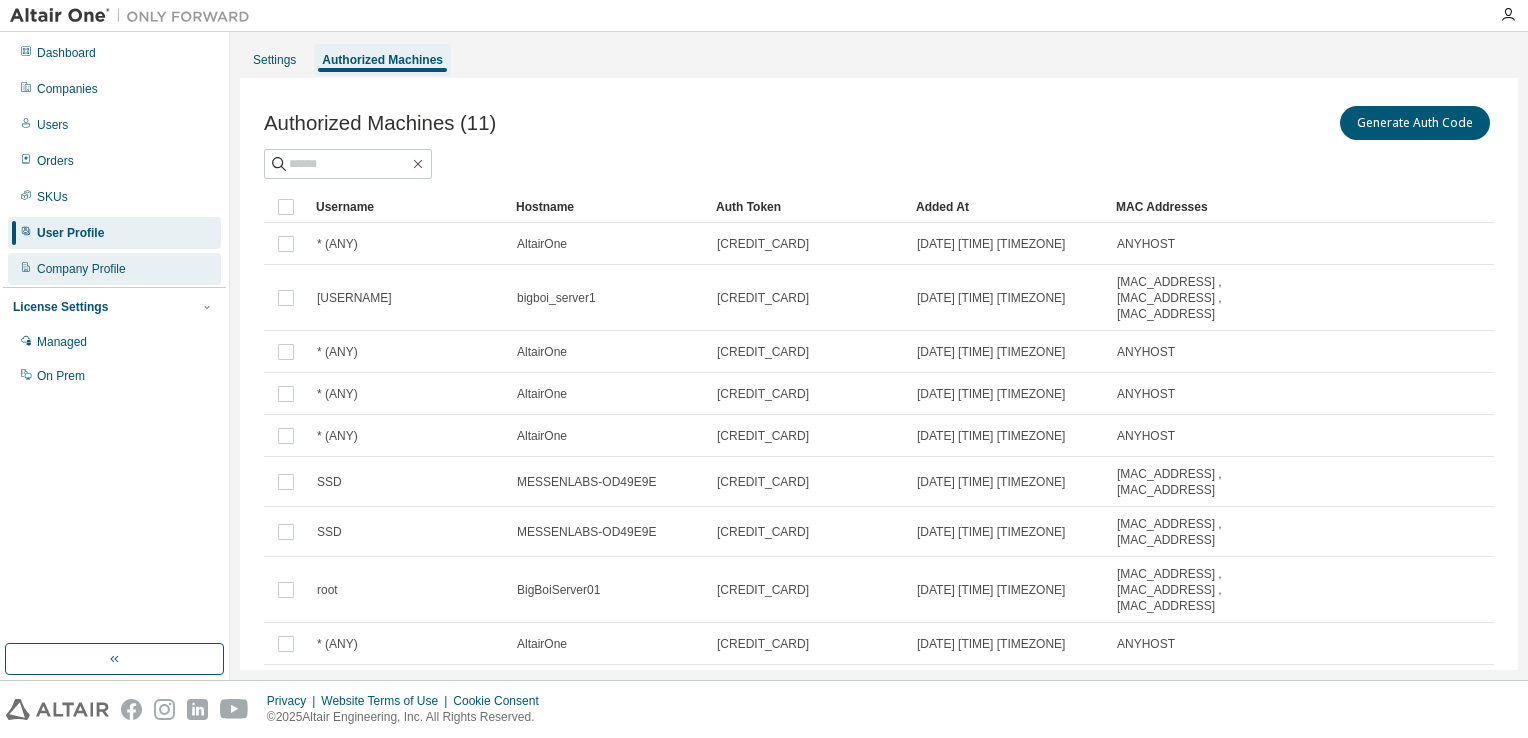 click on "Company Profile" at bounding box center (114, 269) 